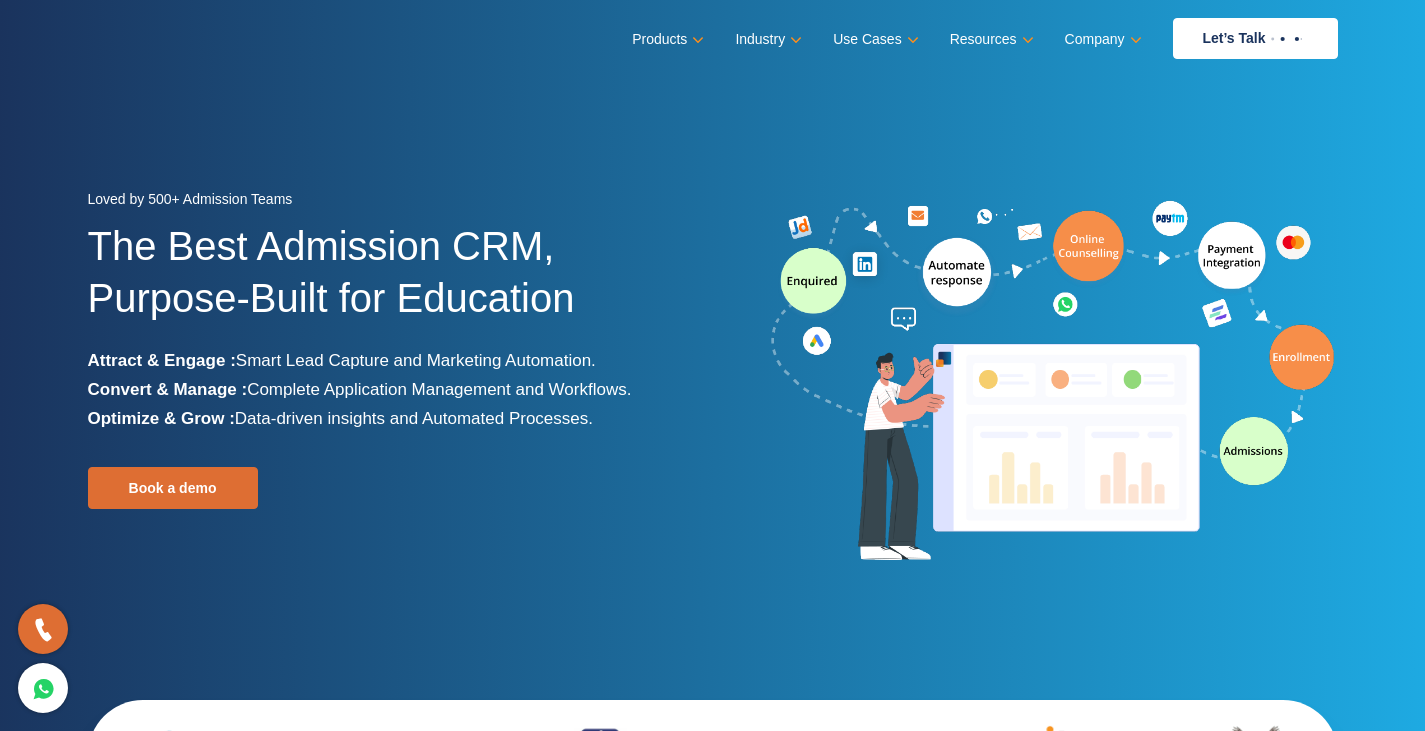 scroll, scrollTop: 0, scrollLeft: 0, axis: both 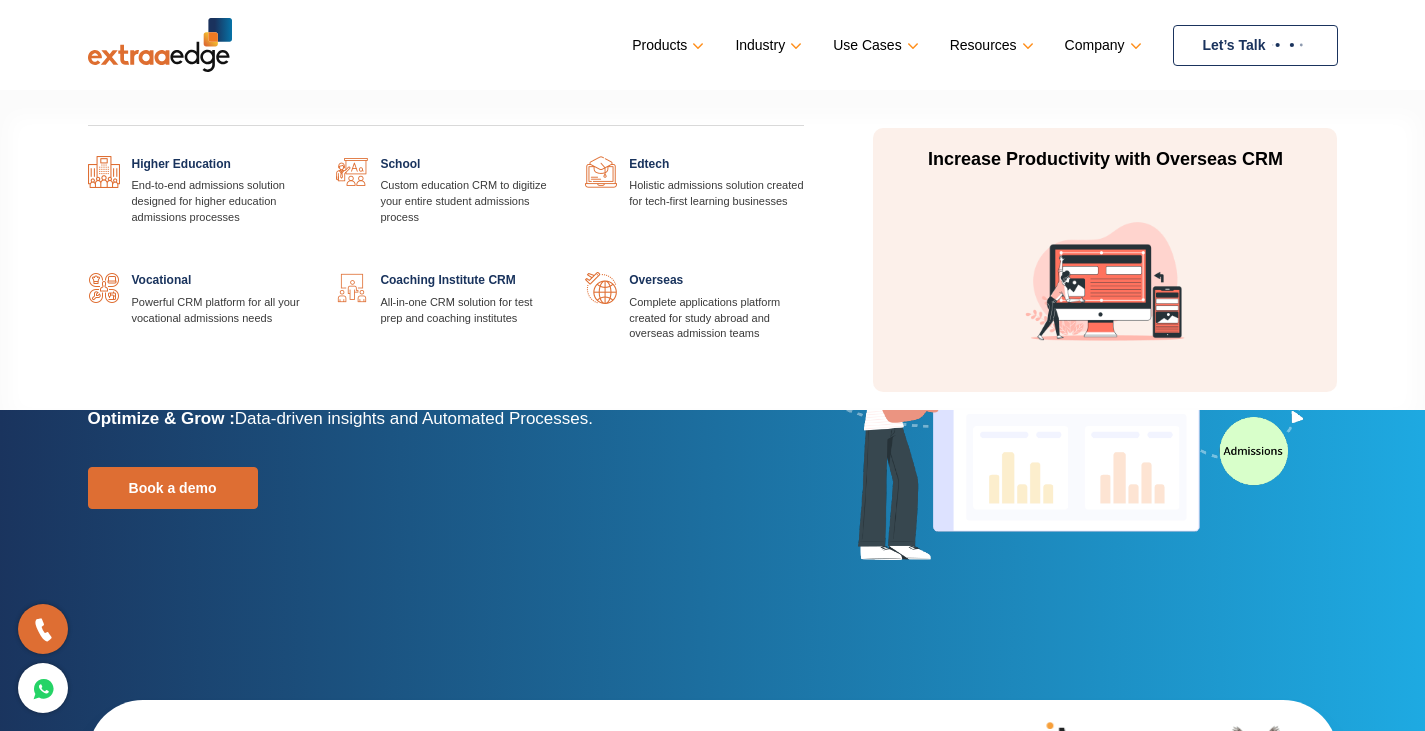 click at bounding box center [306, 156] 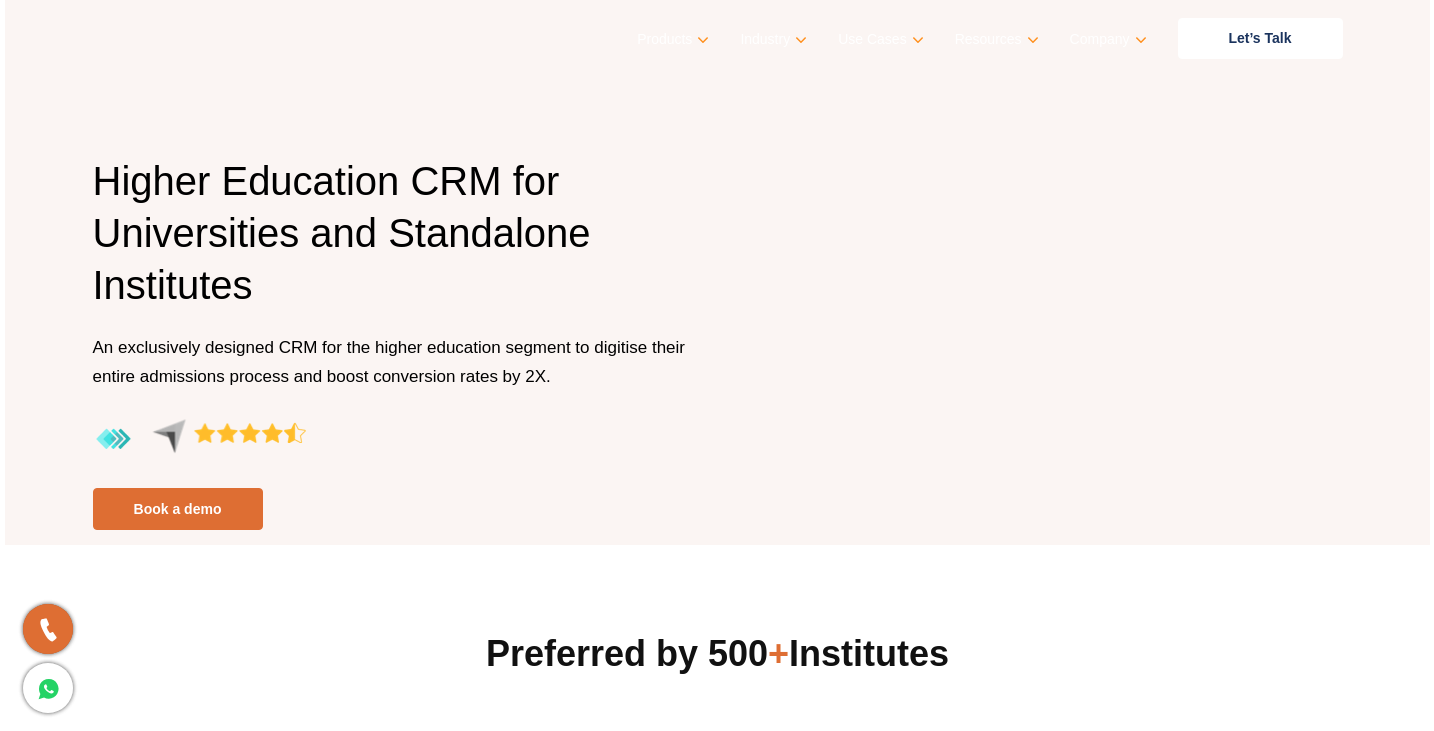 scroll, scrollTop: 0, scrollLeft: 0, axis: both 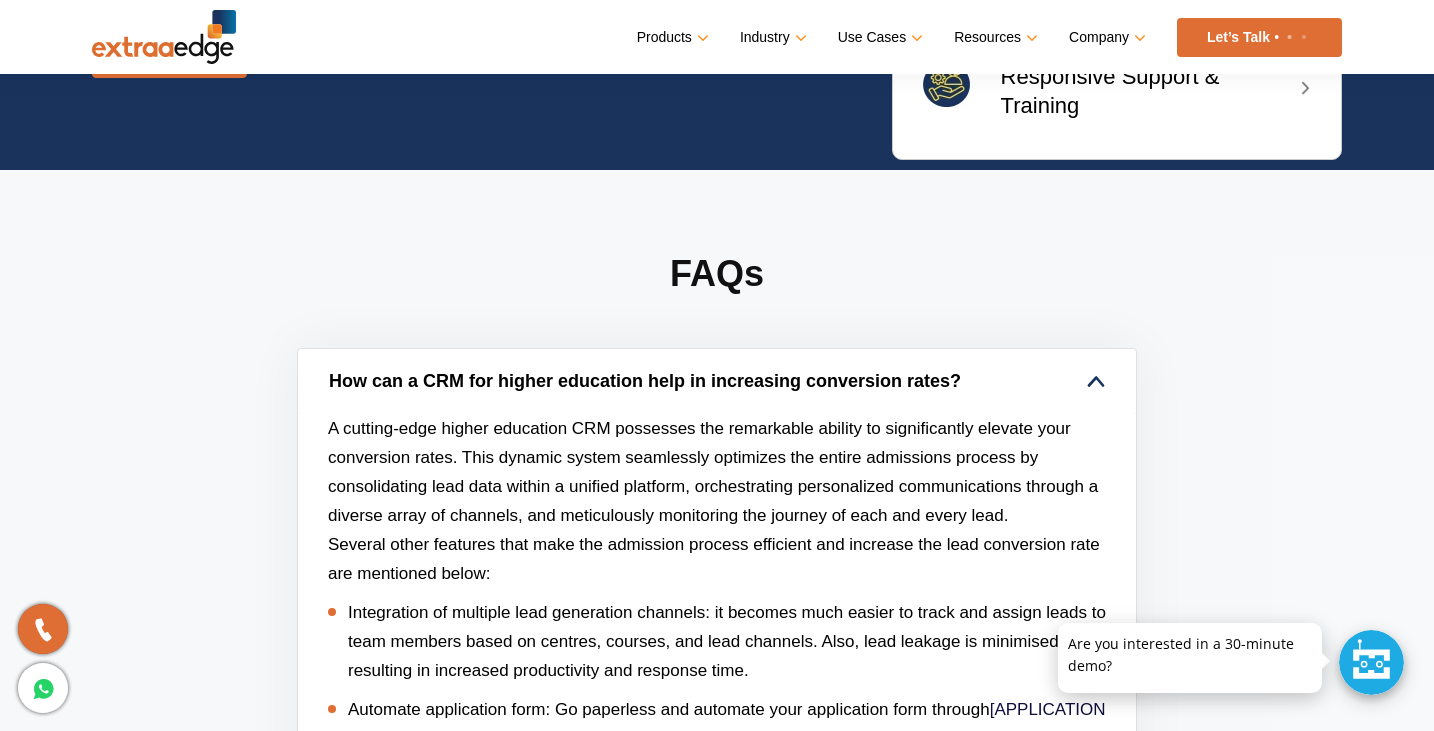 click on "How can a CRM for higher education help in increasing conversion rates?" at bounding box center [717, 381] 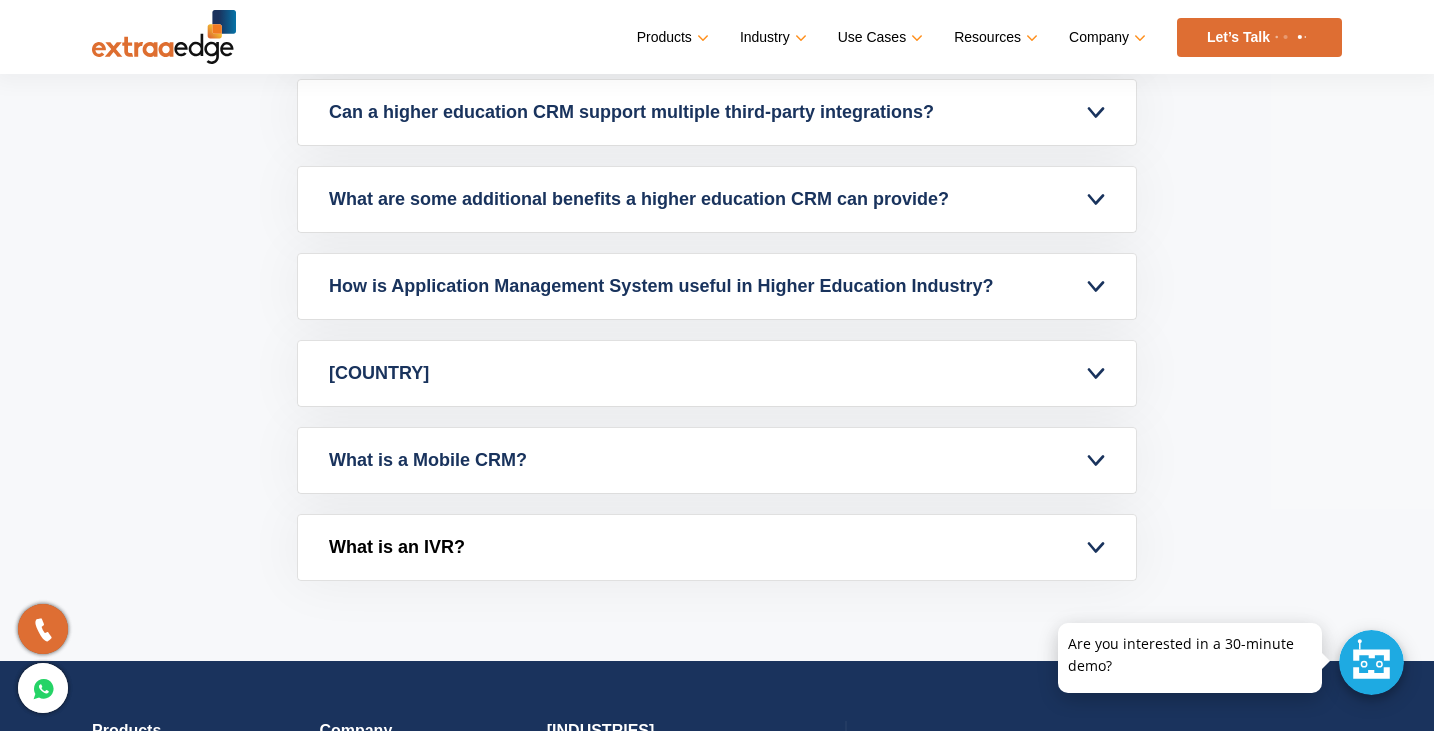scroll, scrollTop: 5800, scrollLeft: 0, axis: vertical 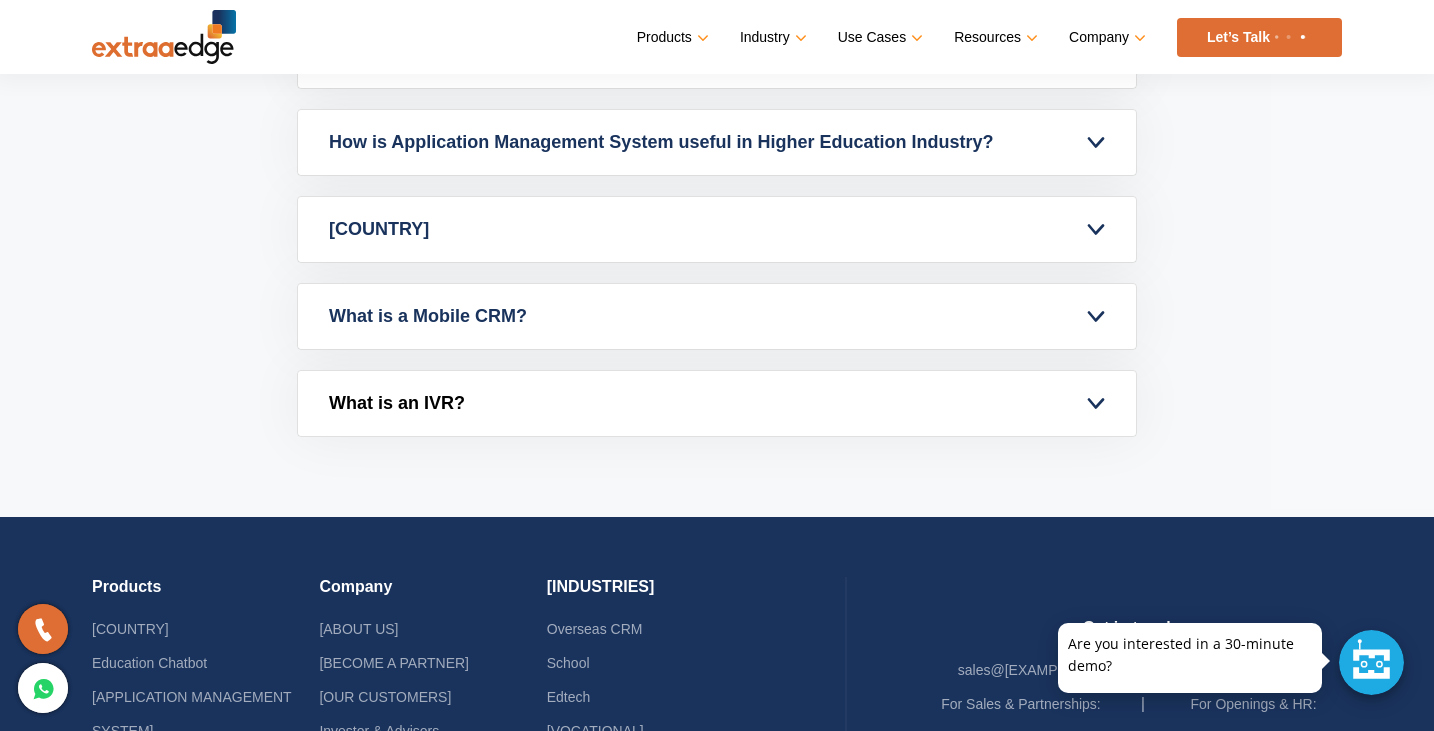 click on "What is an IVR?" at bounding box center (717, 403) 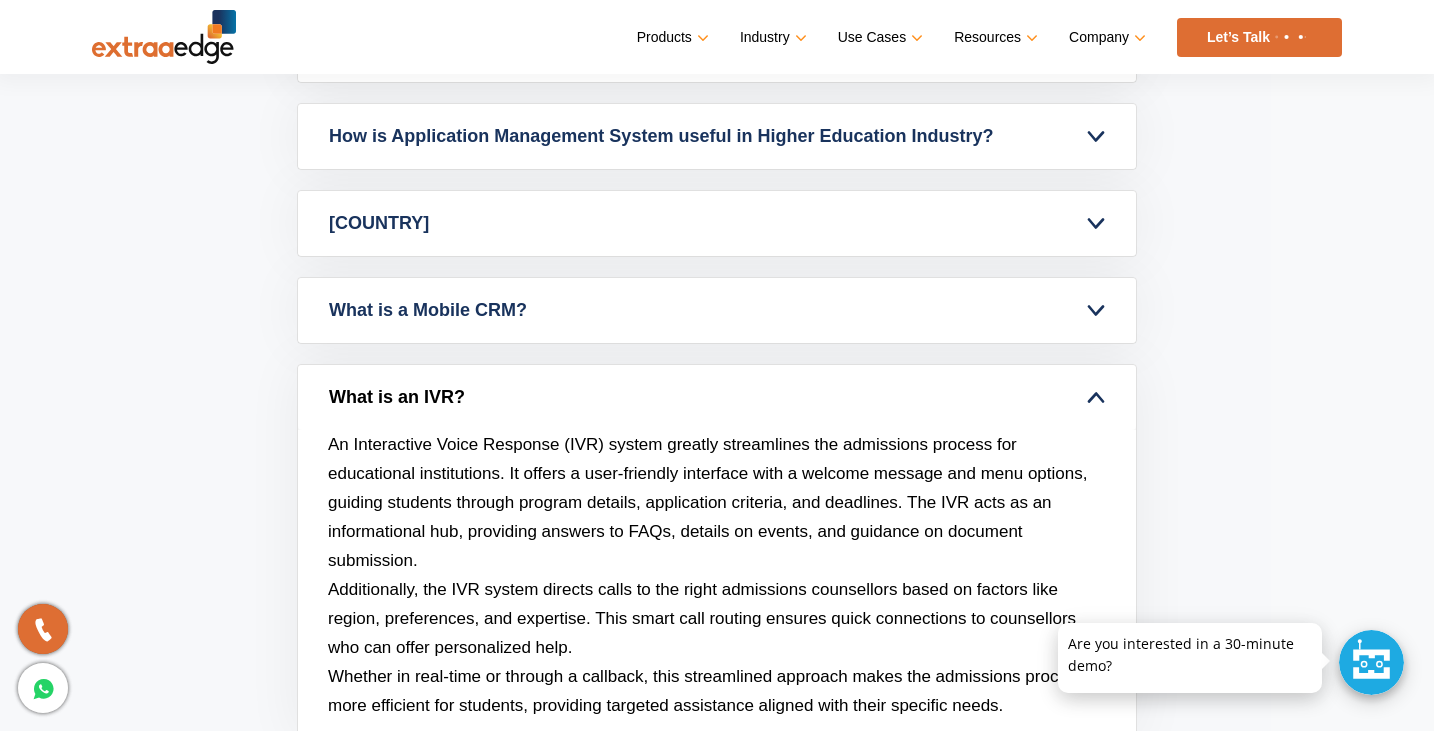 scroll, scrollTop: 5800, scrollLeft: 0, axis: vertical 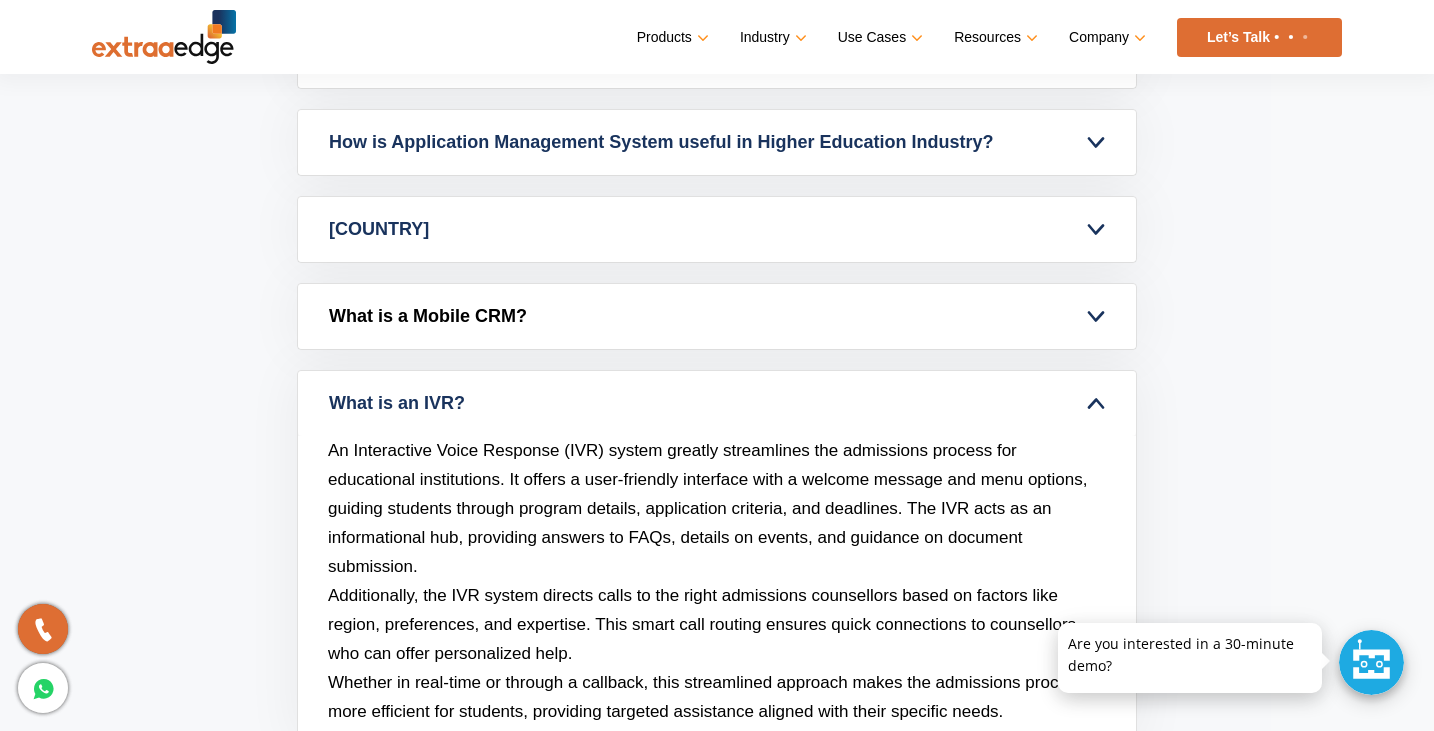 click on "What is a Mobile CRM?" at bounding box center (717, 316) 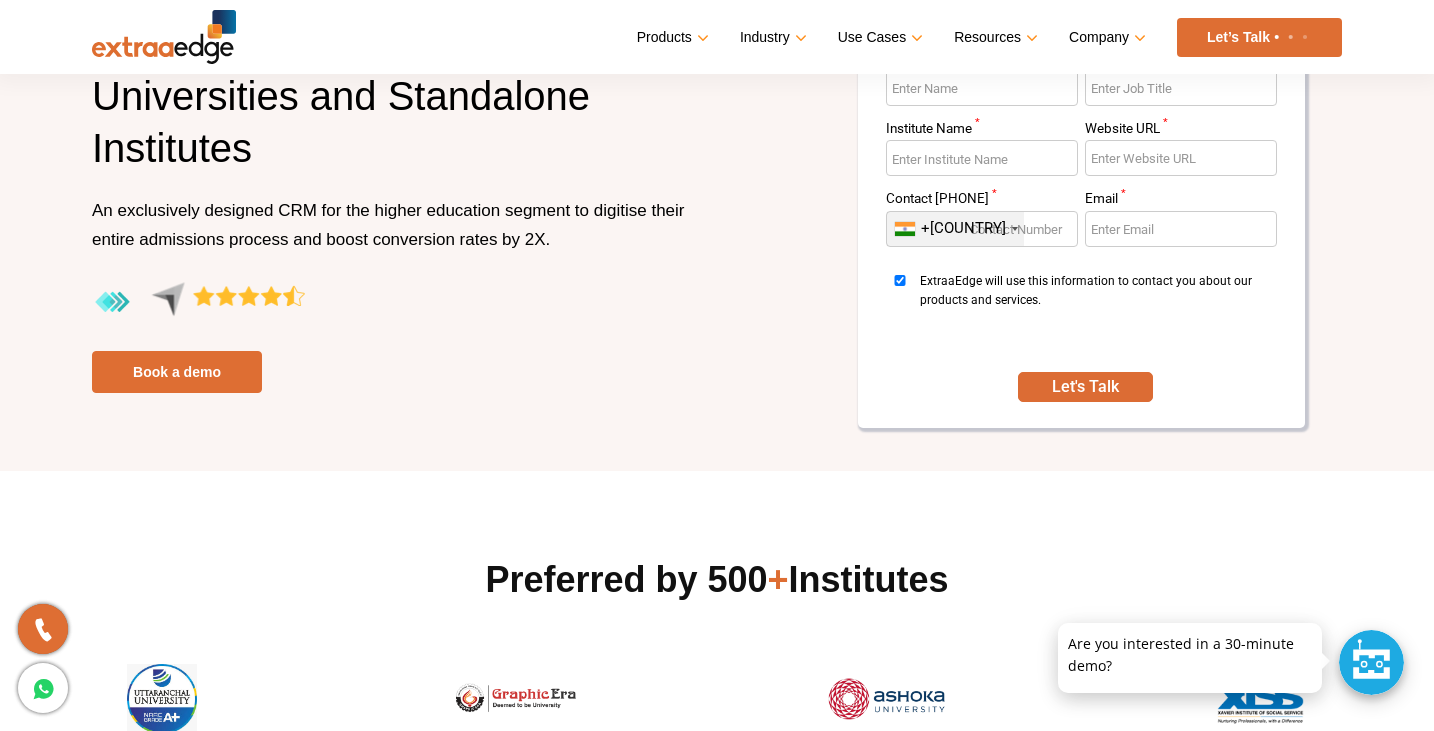 scroll, scrollTop: 0, scrollLeft: 0, axis: both 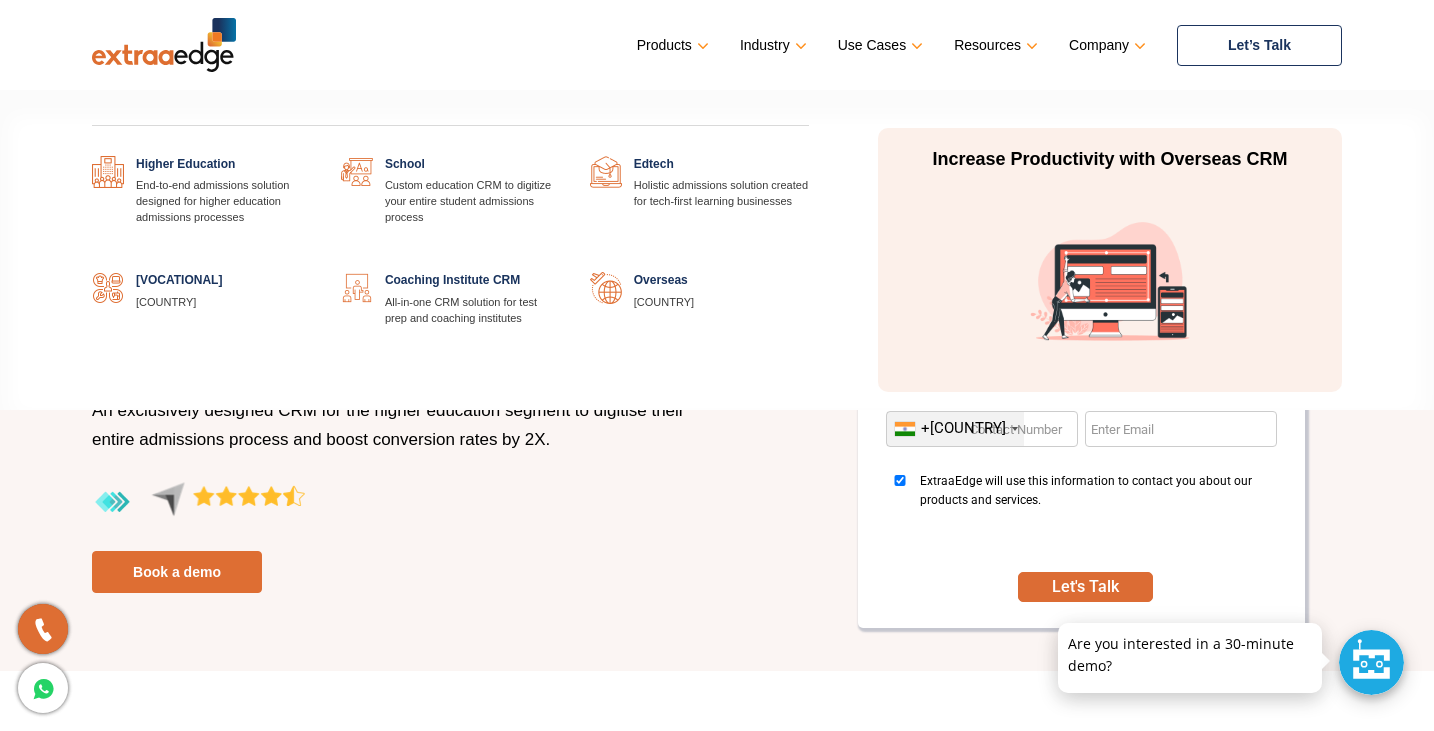 click at bounding box center (560, 156) 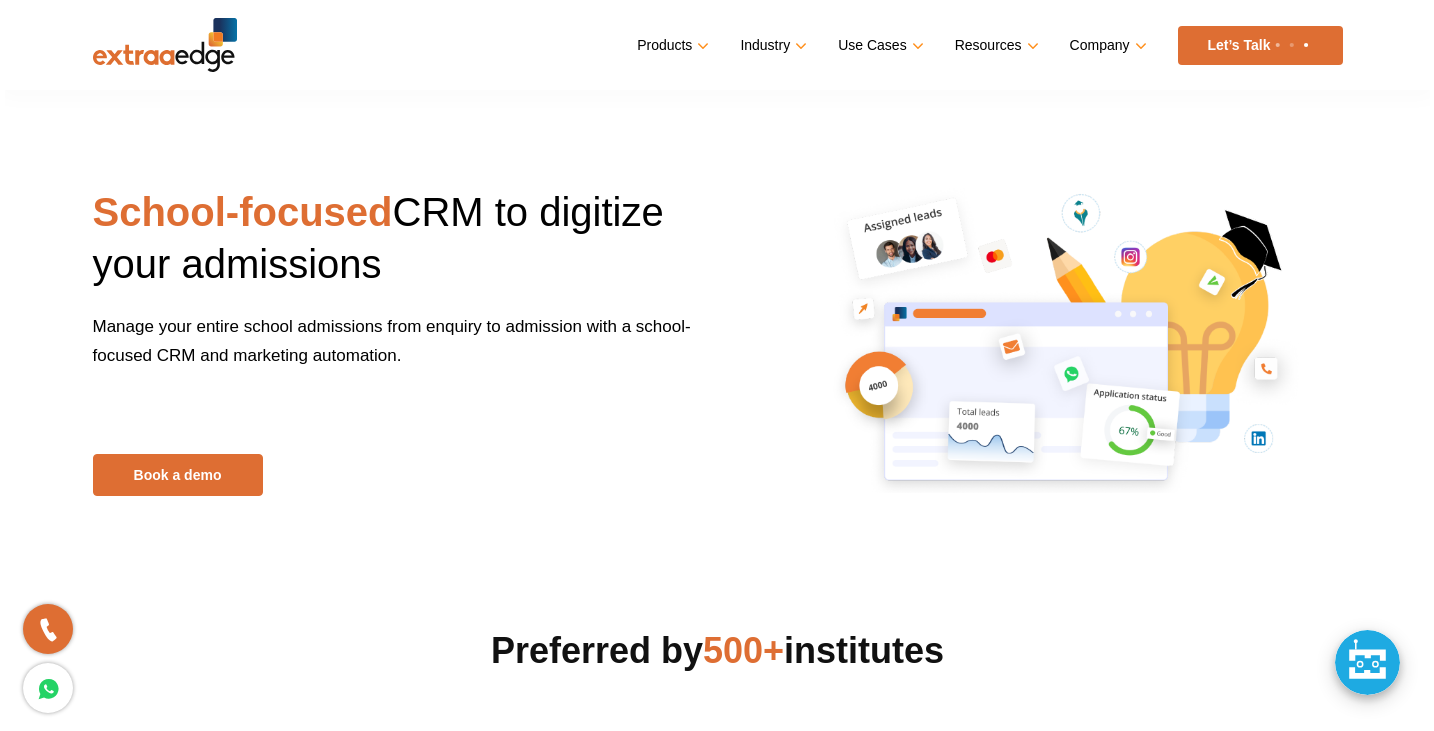 scroll, scrollTop: 0, scrollLeft: 0, axis: both 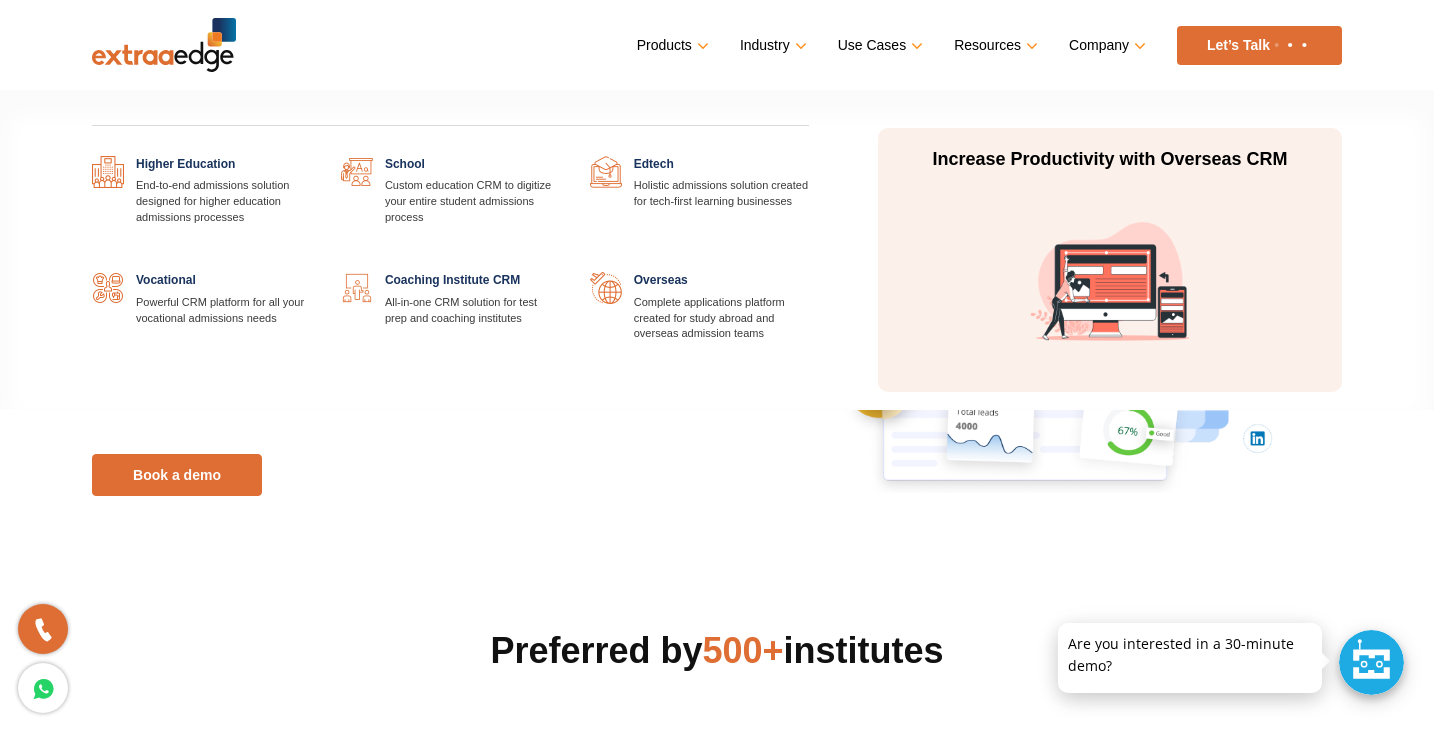 click at bounding box center [311, 156] 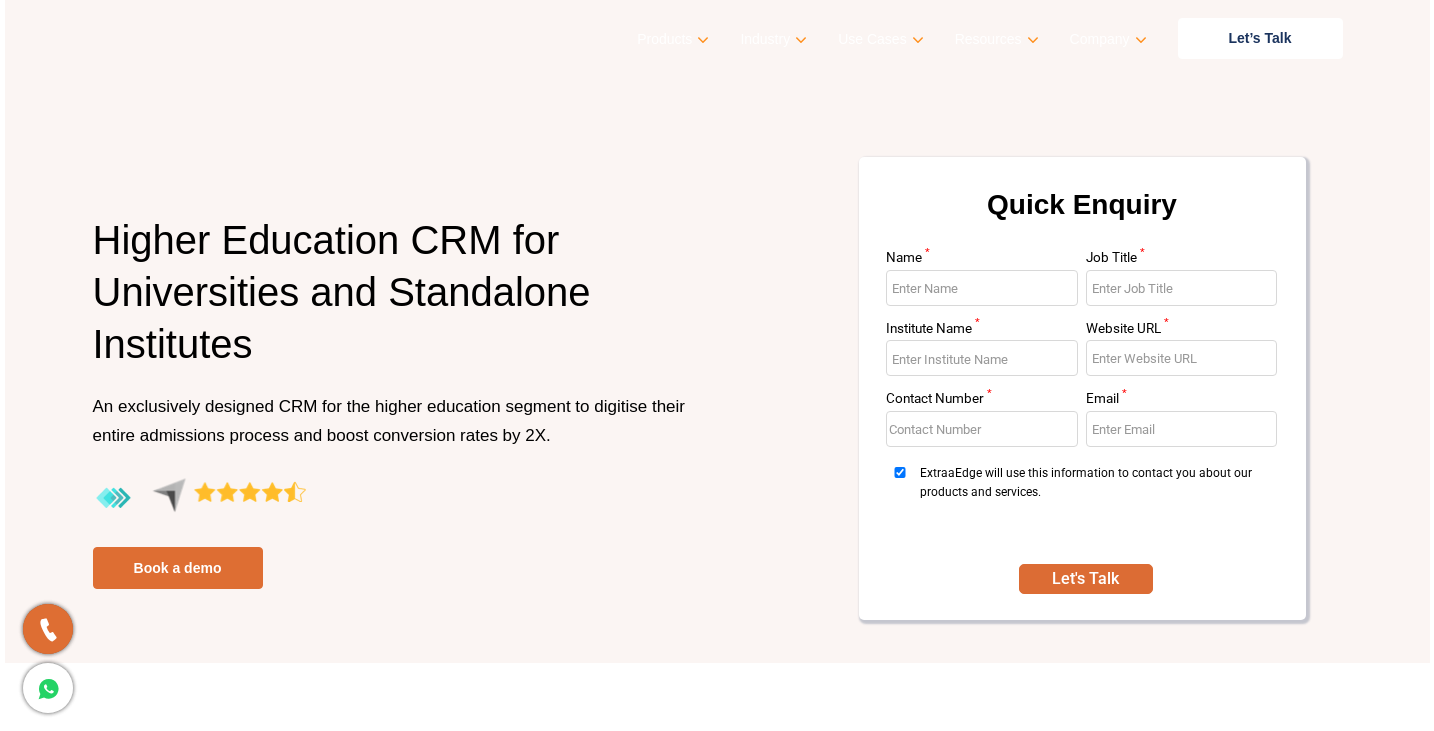 scroll, scrollTop: 0, scrollLeft: 0, axis: both 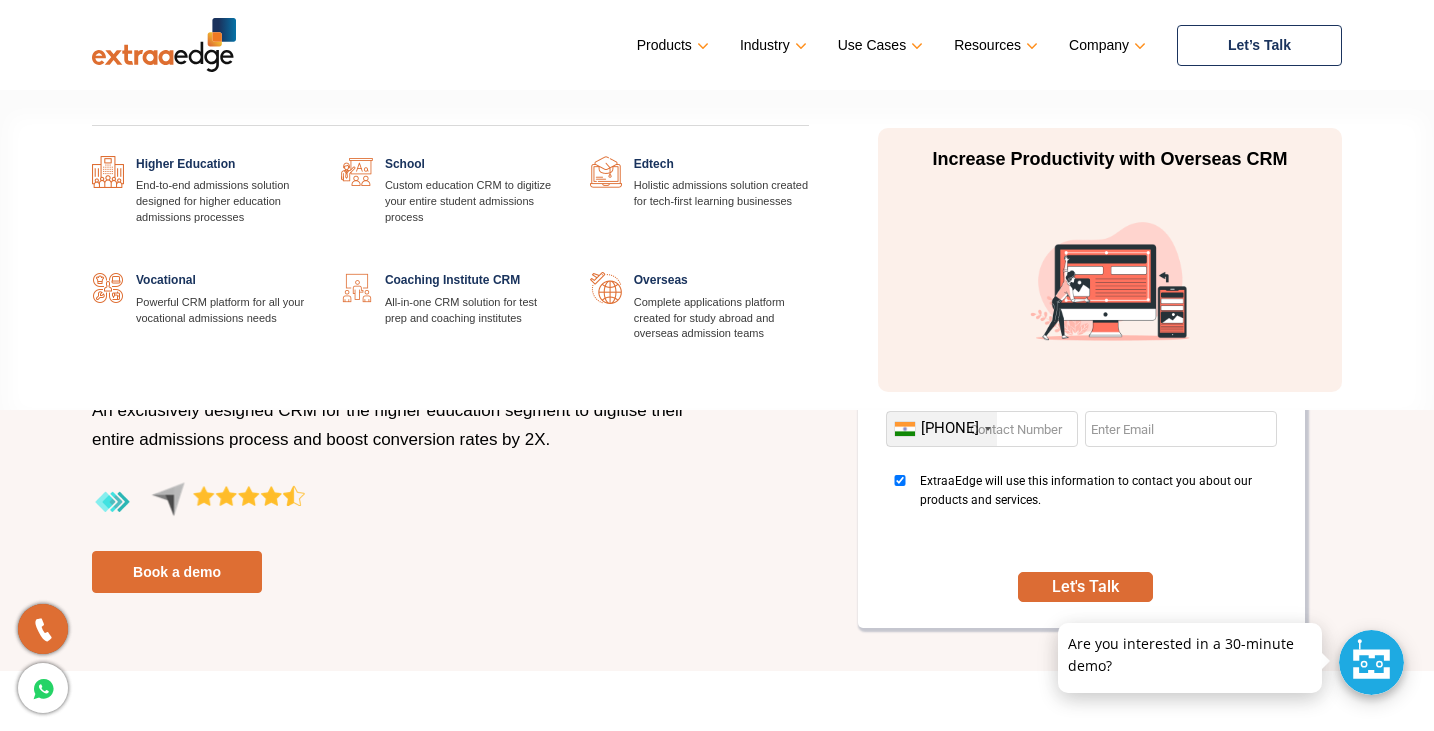 click at bounding box center [560, 156] 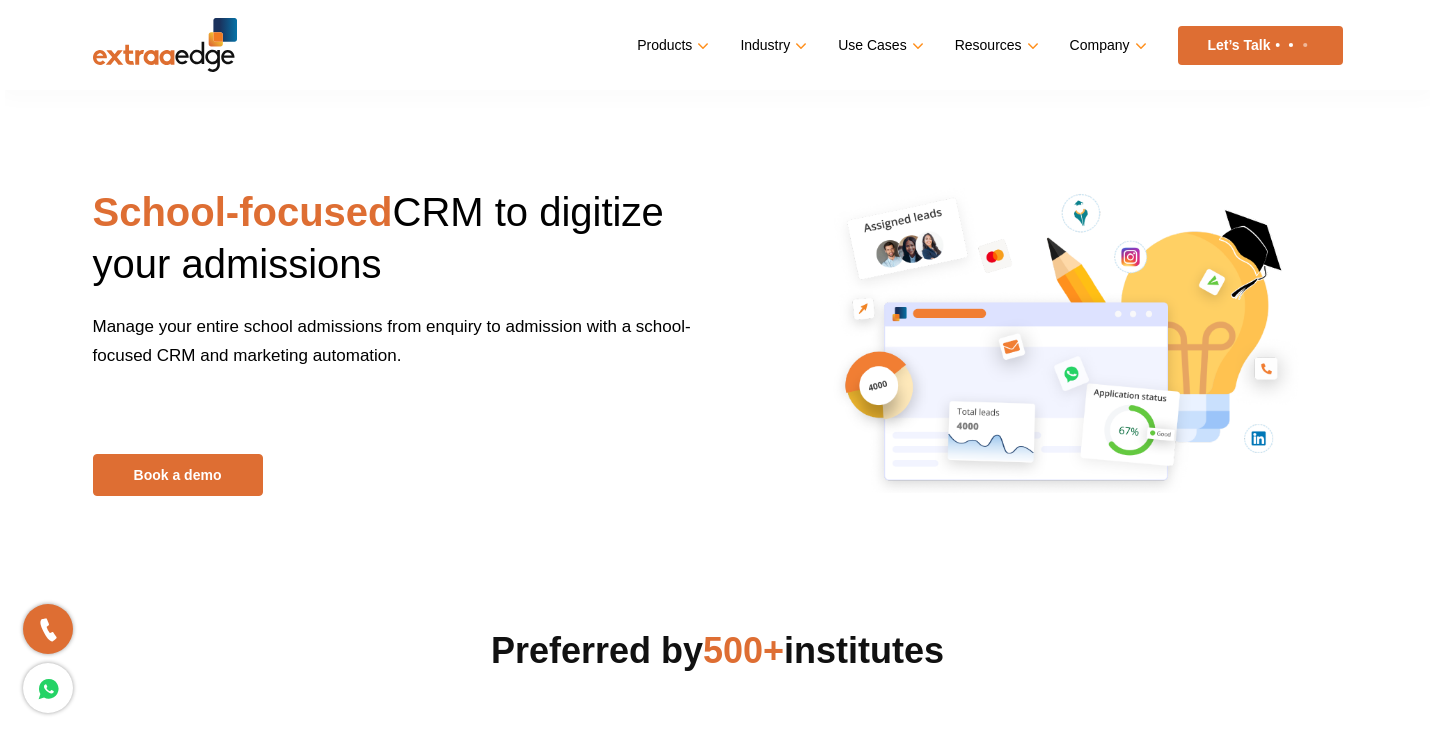 scroll, scrollTop: 0, scrollLeft: 0, axis: both 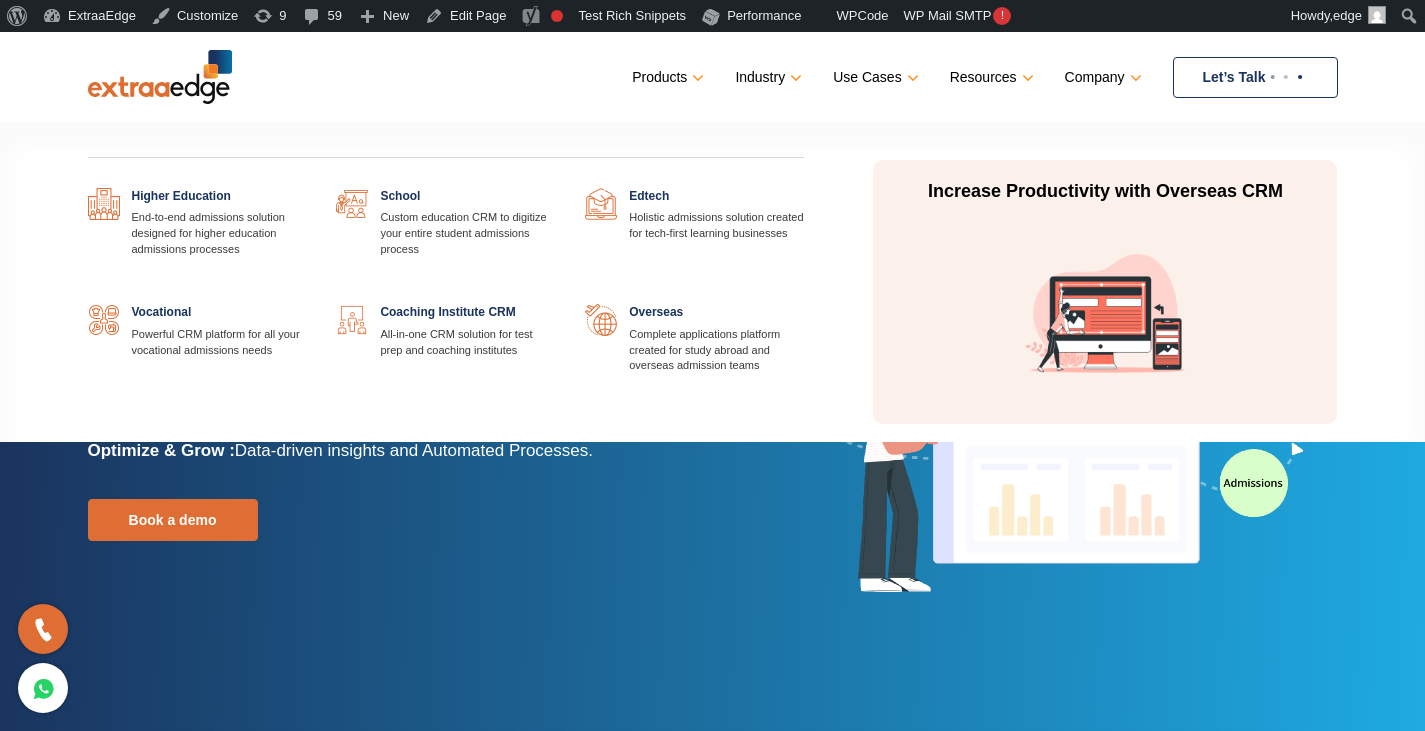 click at bounding box center [306, 188] 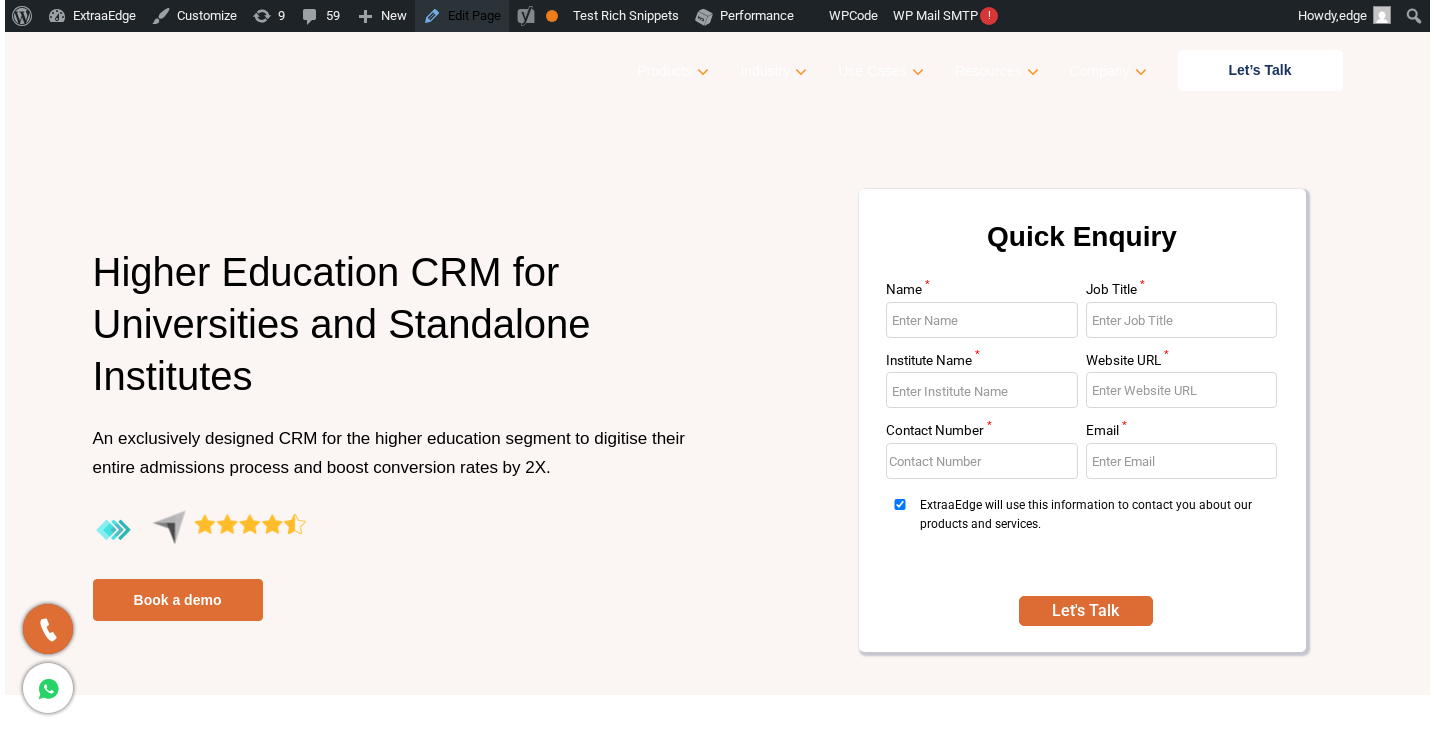 scroll, scrollTop: 0, scrollLeft: 0, axis: both 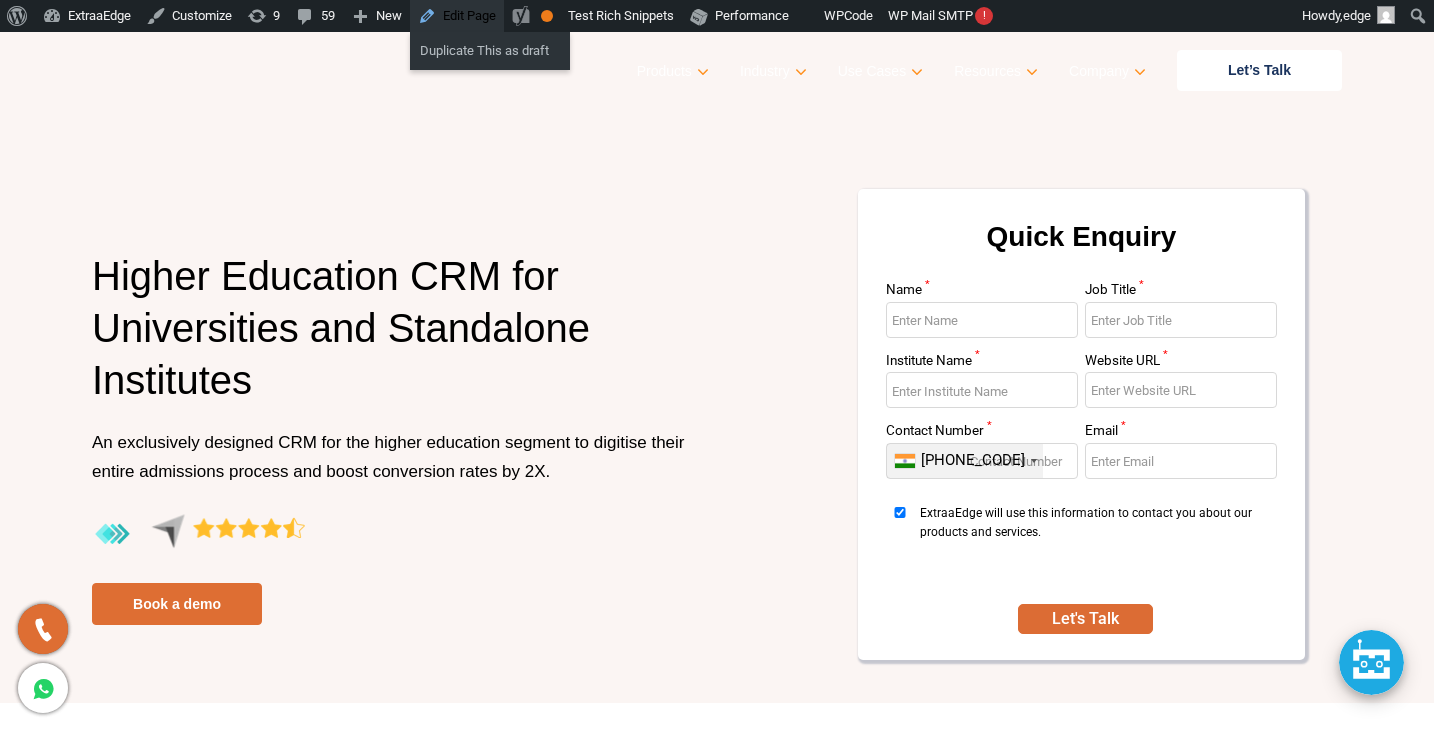 click on "Edit Page" at bounding box center (457, 16) 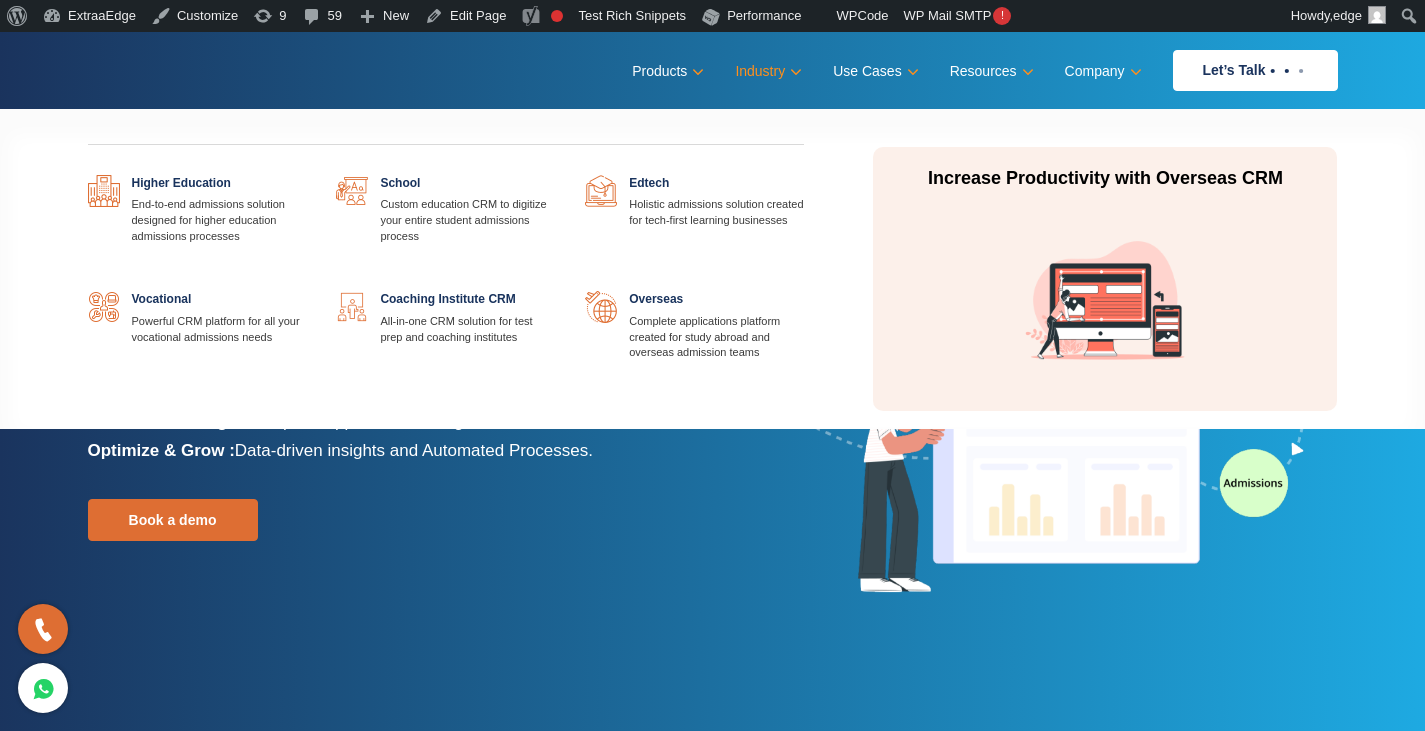 scroll, scrollTop: 0, scrollLeft: 0, axis: both 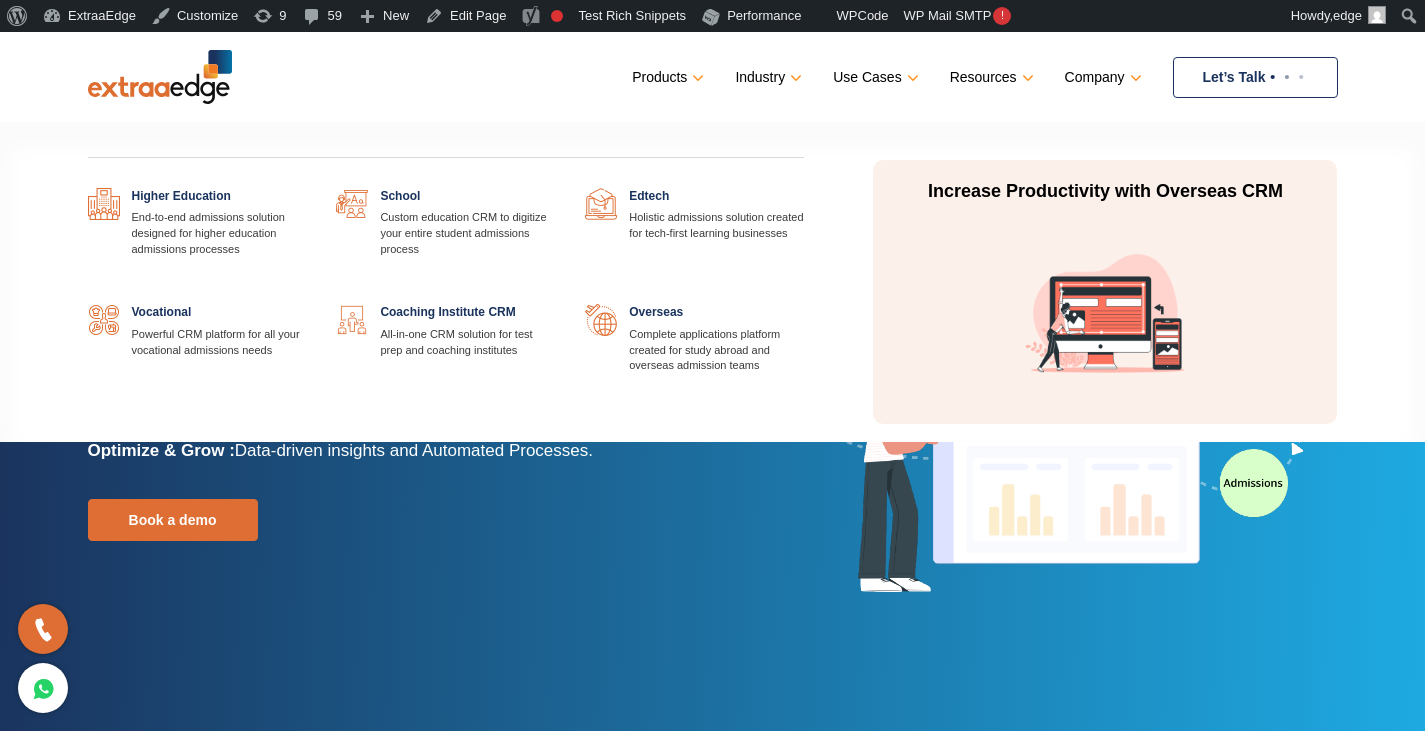 click at bounding box center (555, 188) 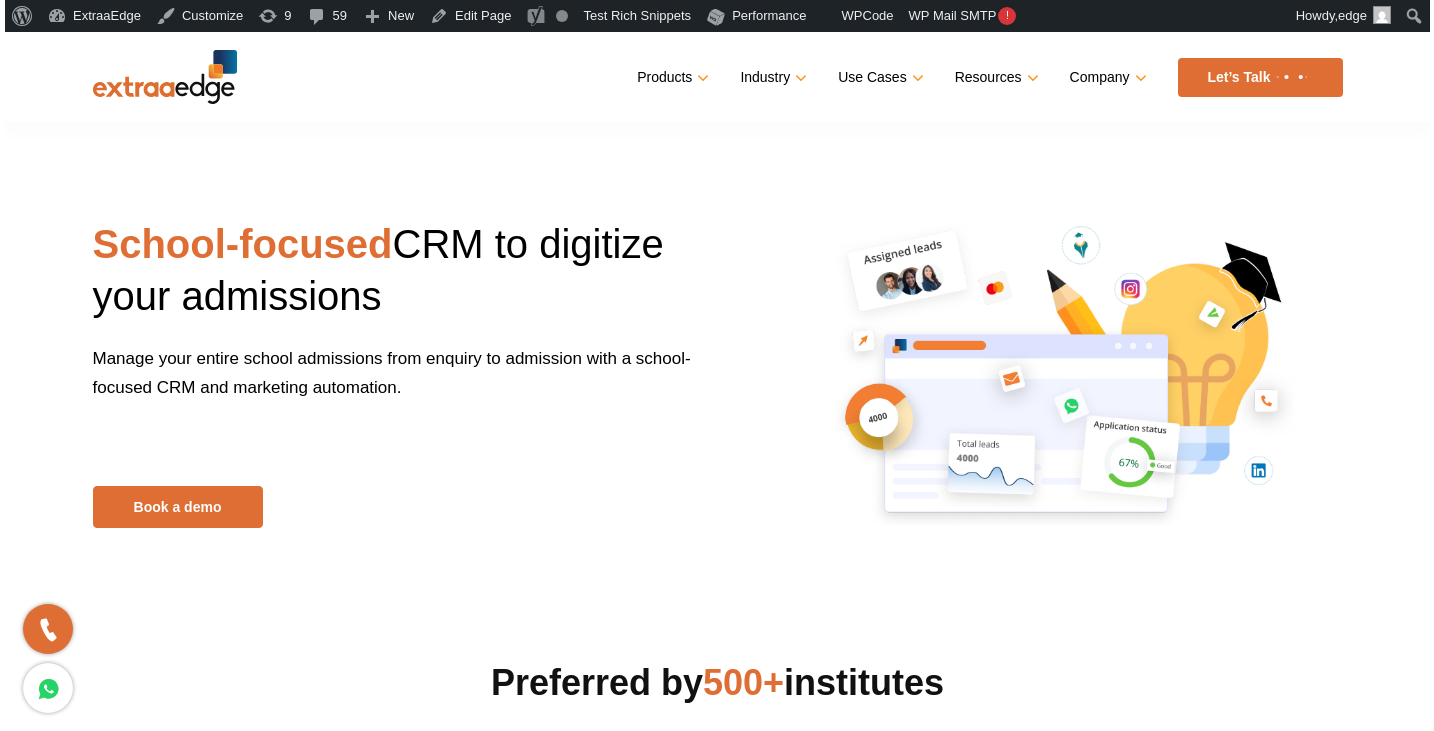 scroll, scrollTop: 0, scrollLeft: 0, axis: both 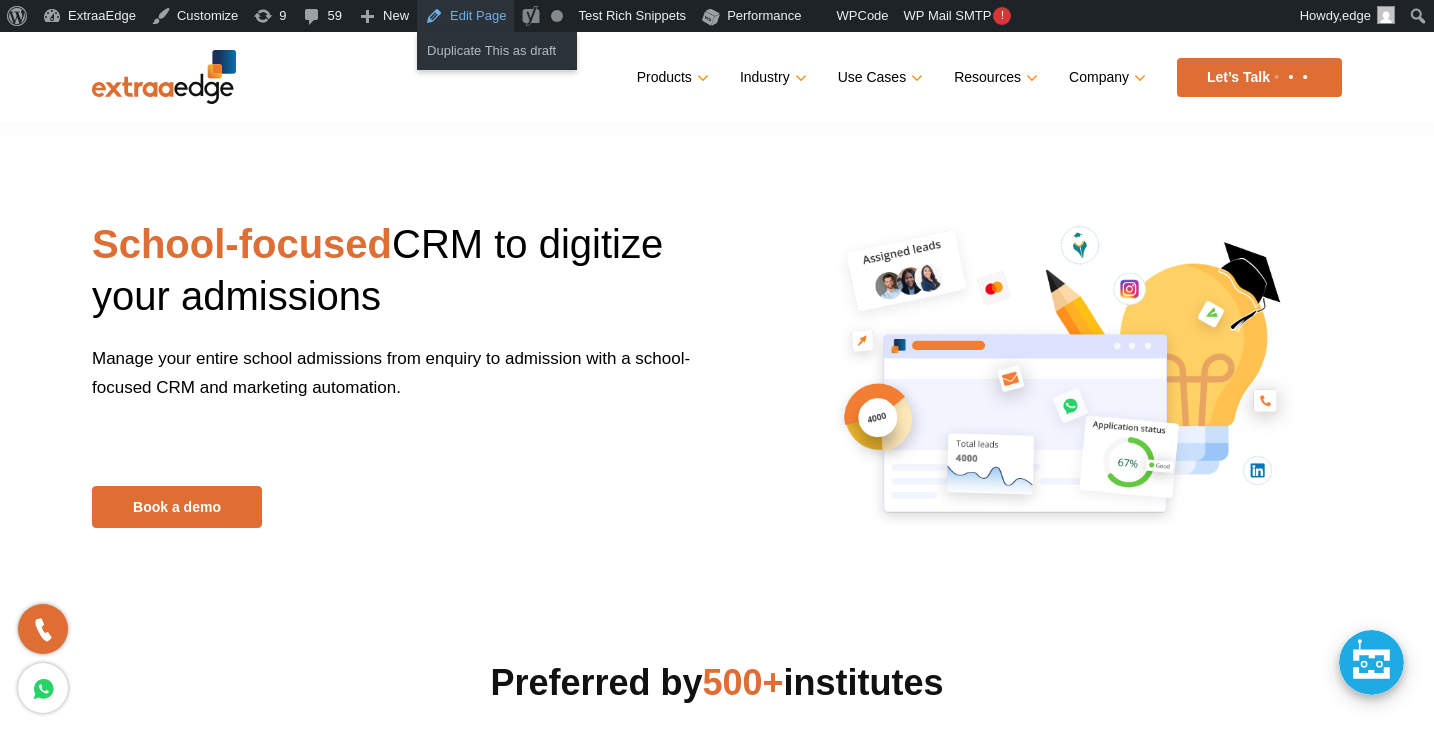 click on "Edit Page" at bounding box center [465, 16] 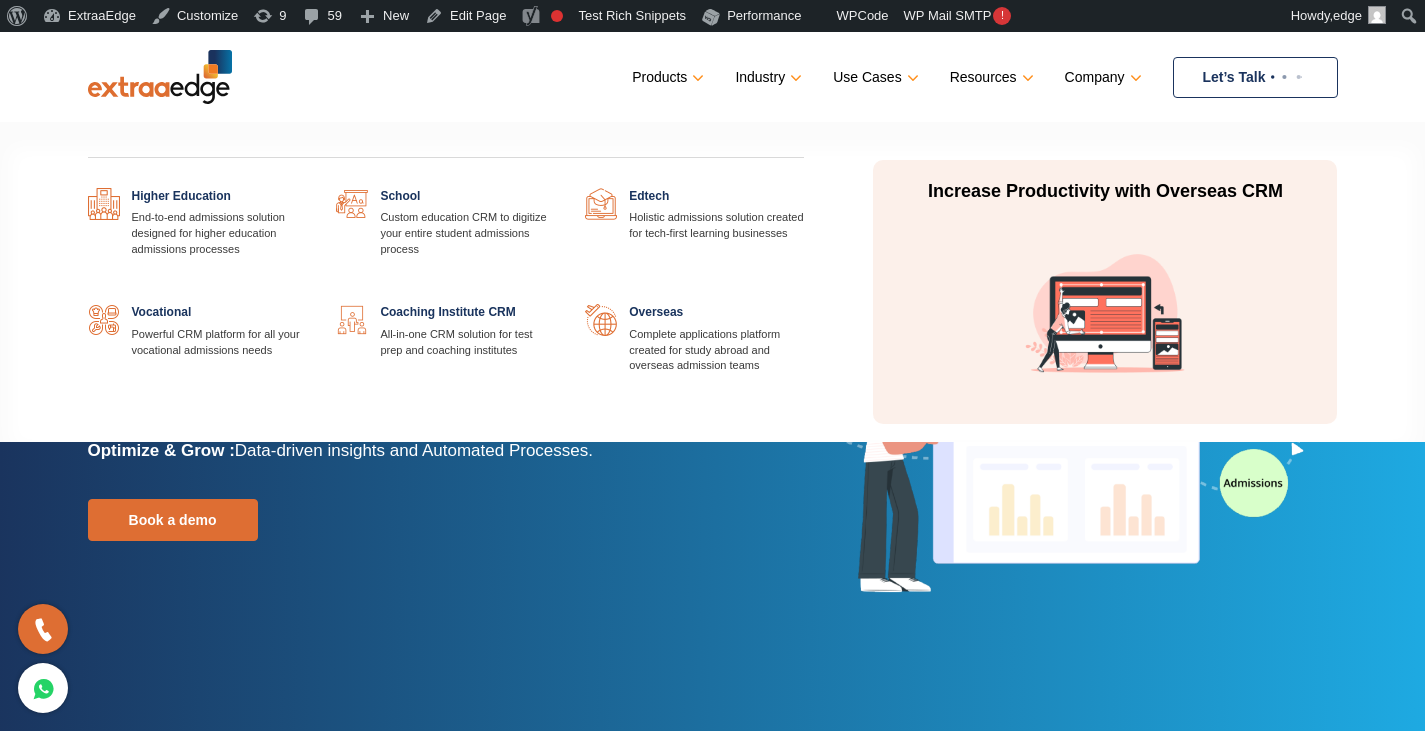 scroll, scrollTop: 0, scrollLeft: 0, axis: both 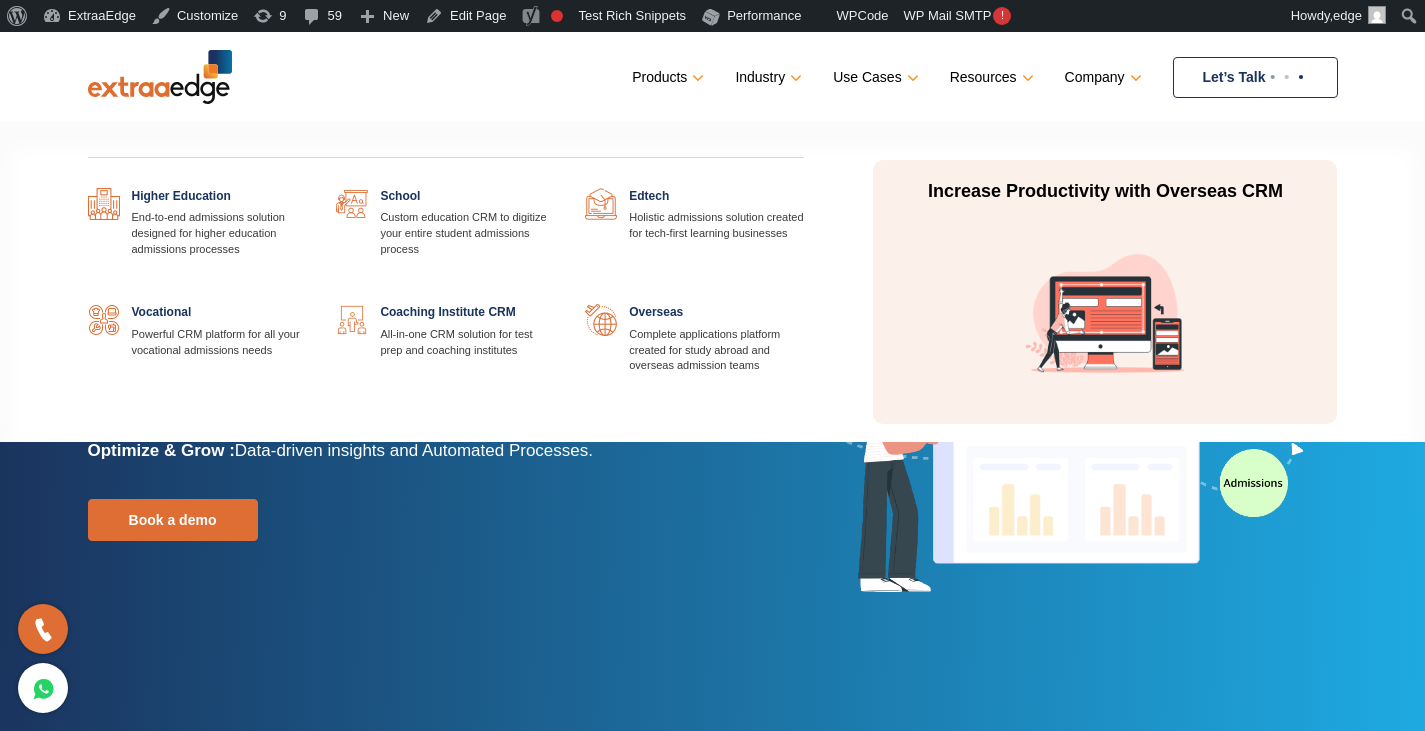 click at bounding box center [306, 188] 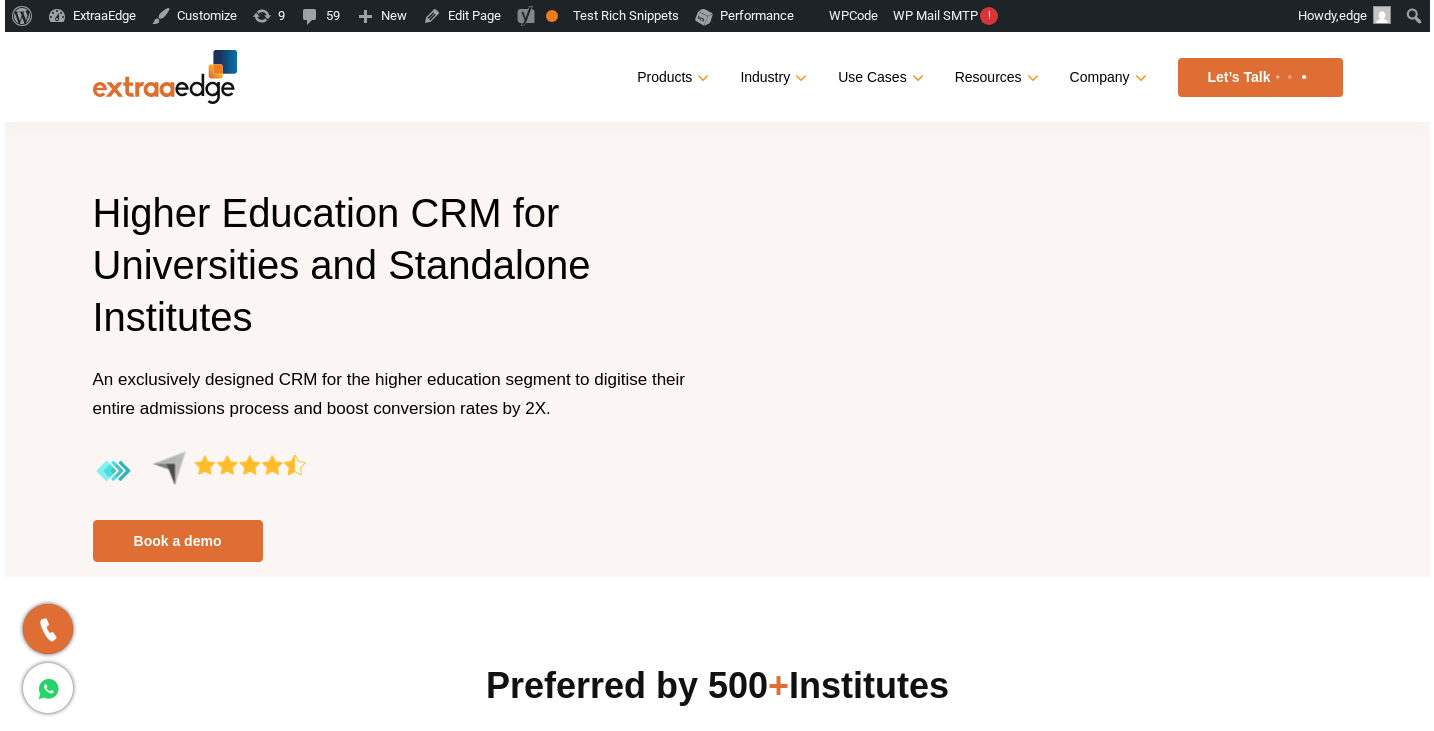 scroll, scrollTop: 0, scrollLeft: 0, axis: both 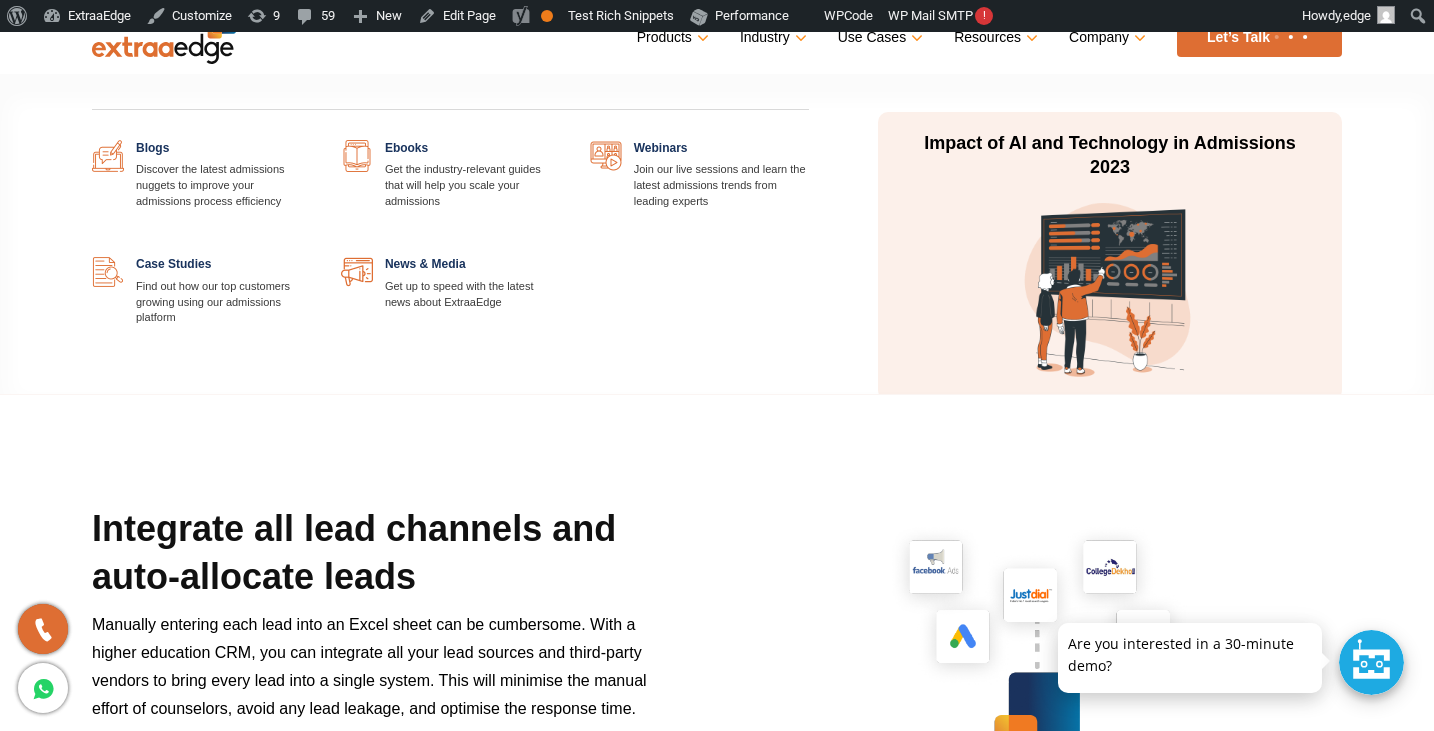 click at bounding box center [311, 140] 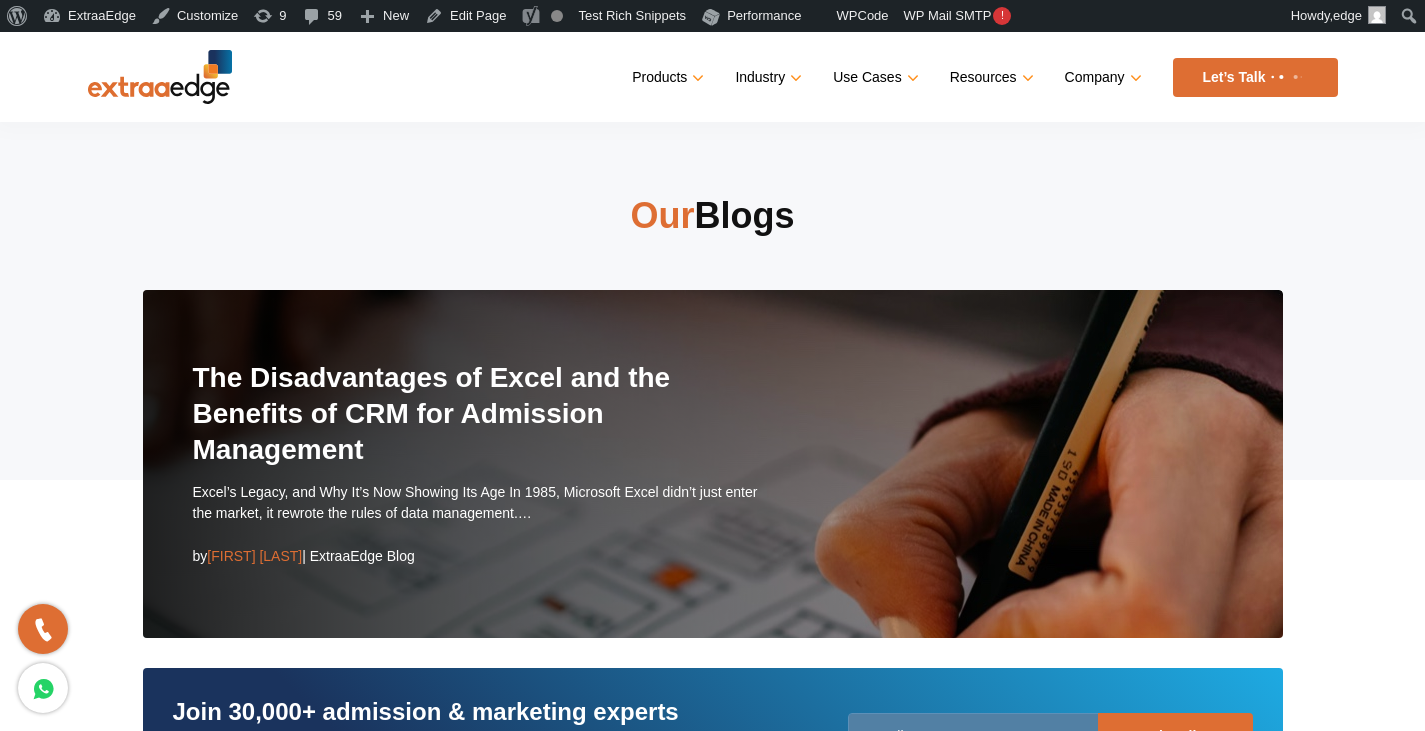 scroll, scrollTop: 0, scrollLeft: 0, axis: both 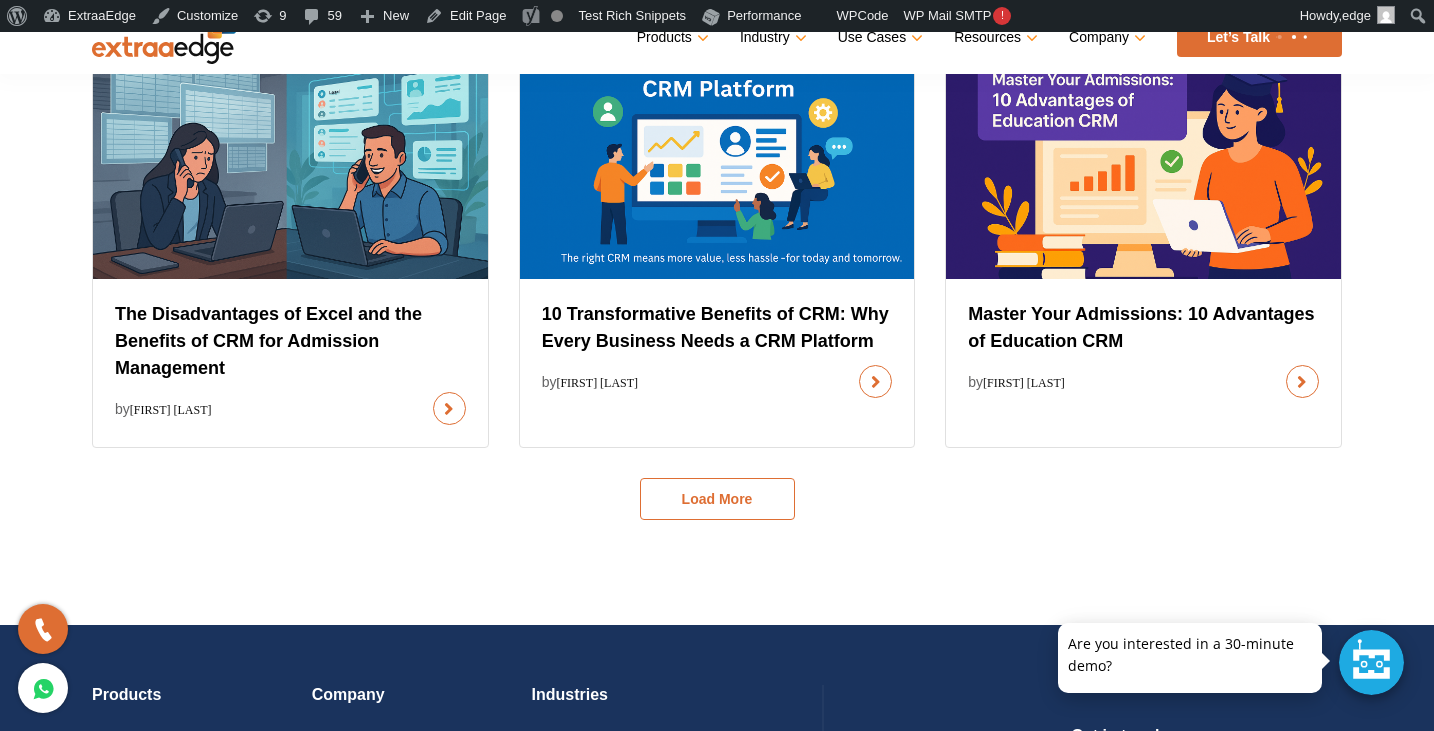click on "Load More" at bounding box center [717, 499] 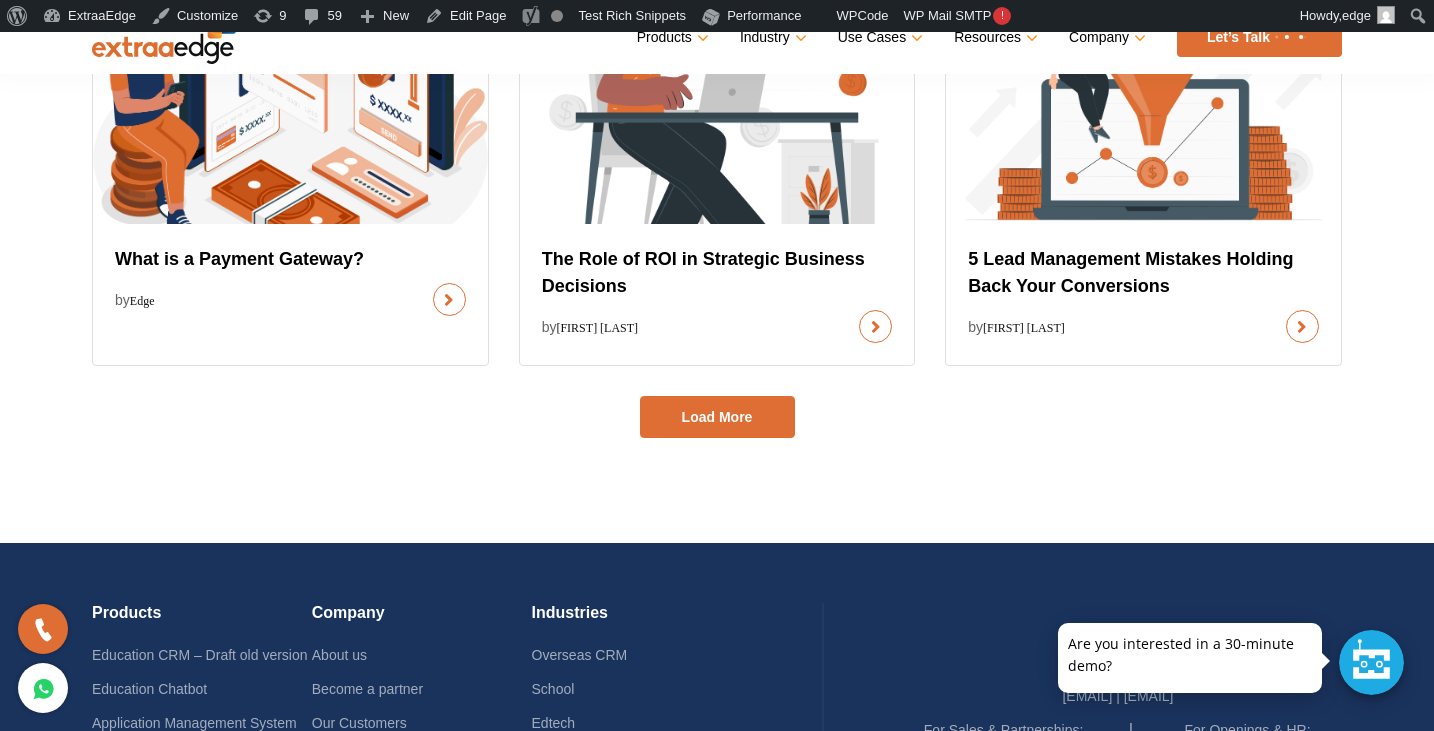 scroll, scrollTop: 2067, scrollLeft: 0, axis: vertical 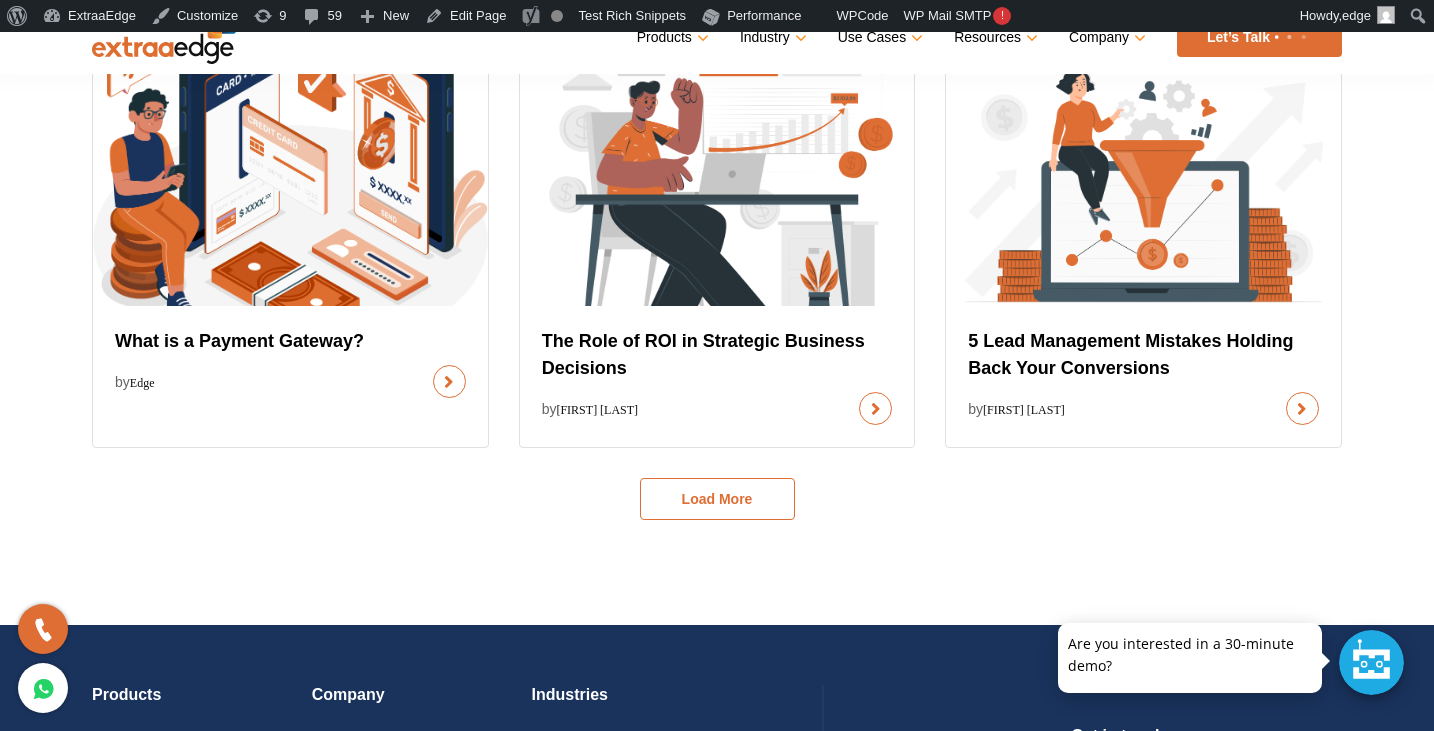 click on "Load More" at bounding box center [717, 499] 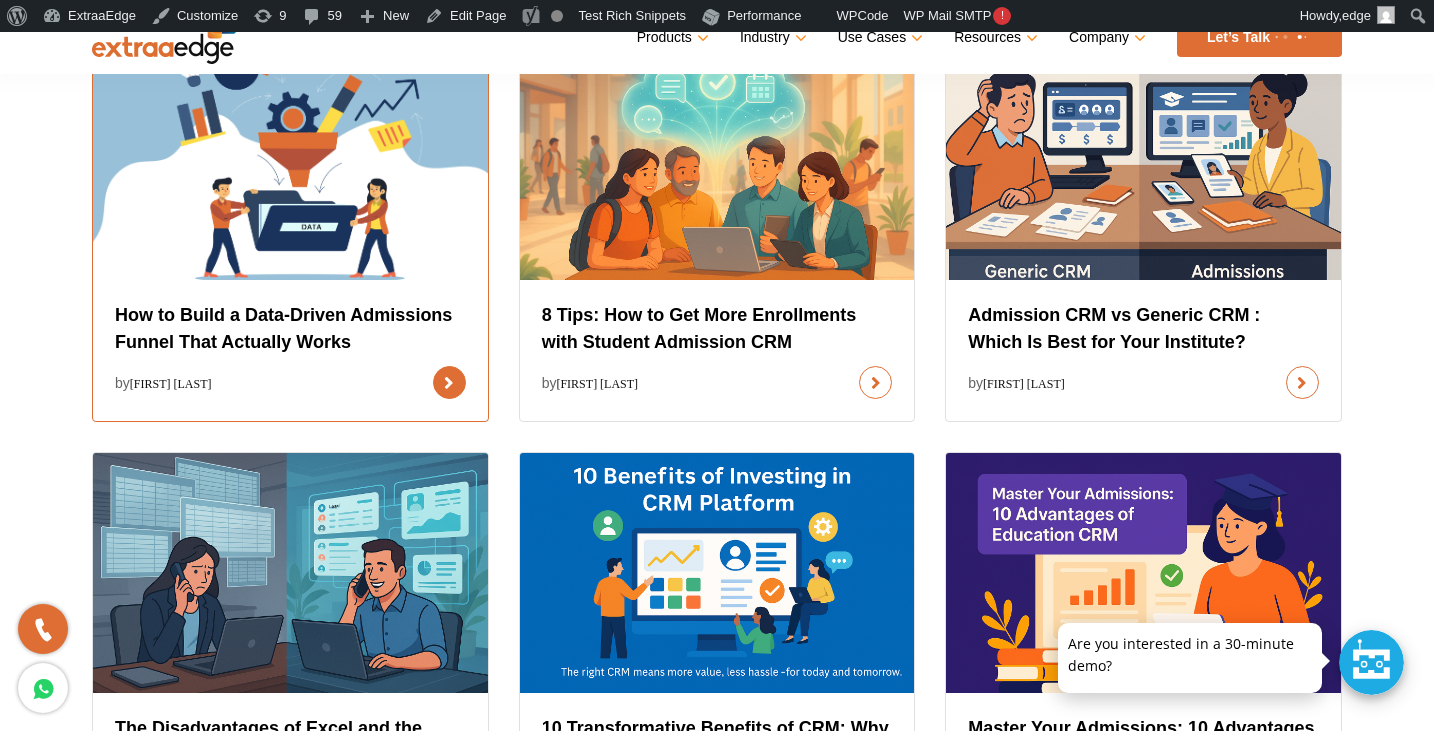scroll, scrollTop: 667, scrollLeft: 0, axis: vertical 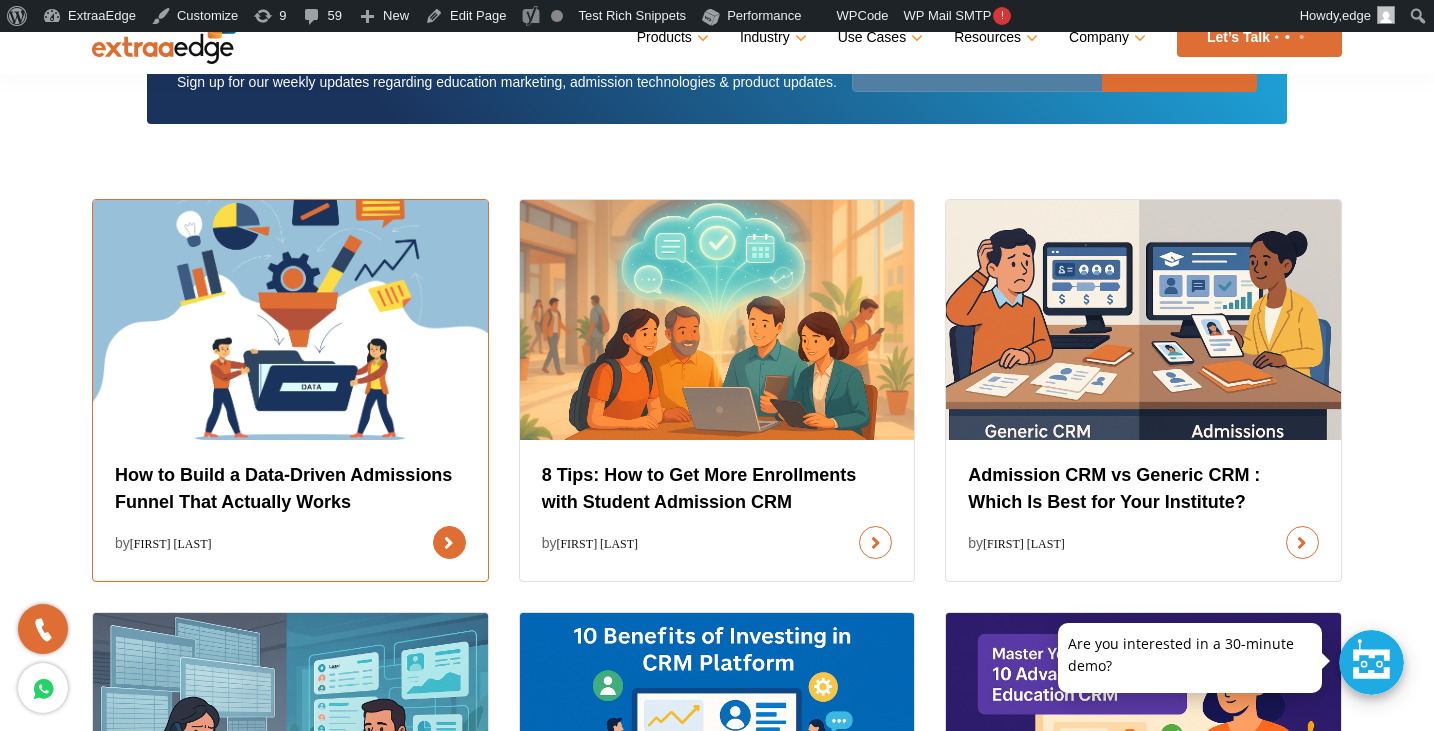 click at bounding box center (449, 542) 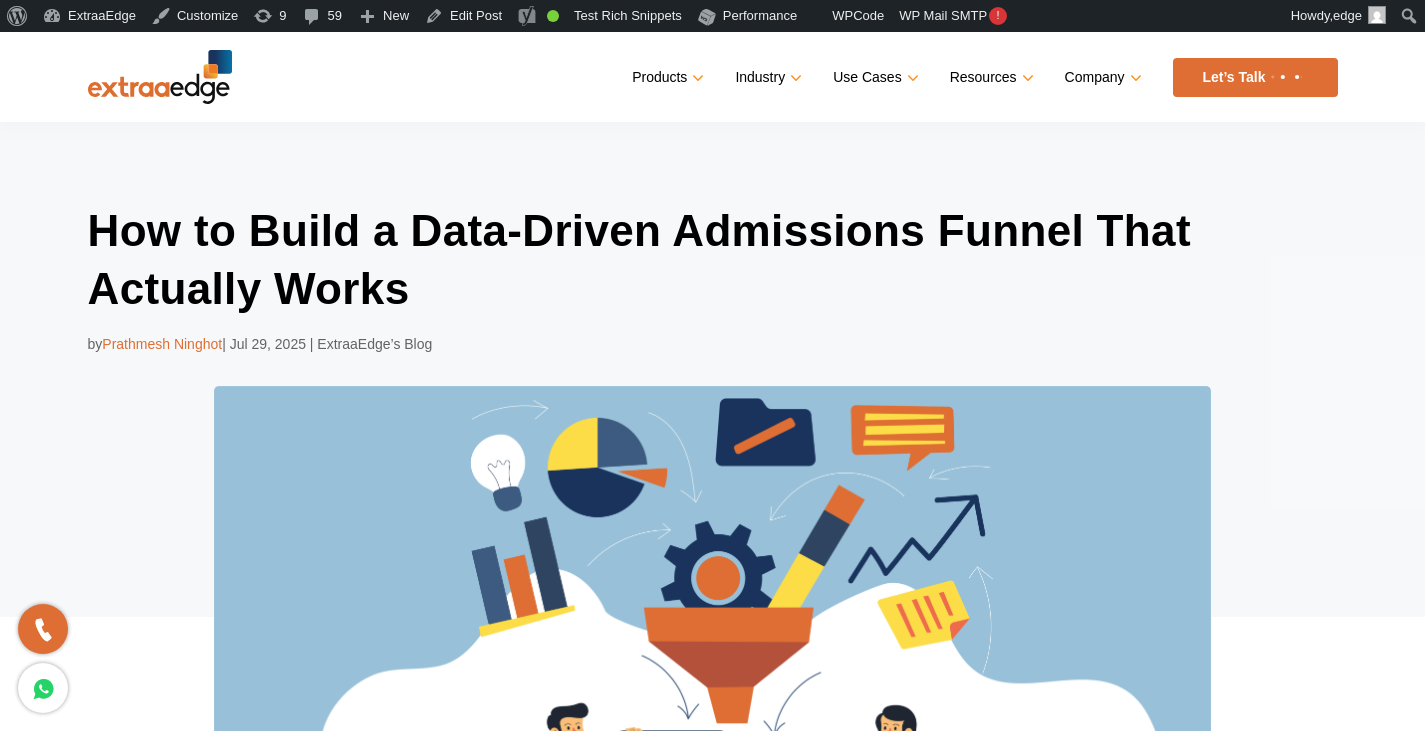 scroll, scrollTop: 0, scrollLeft: 0, axis: both 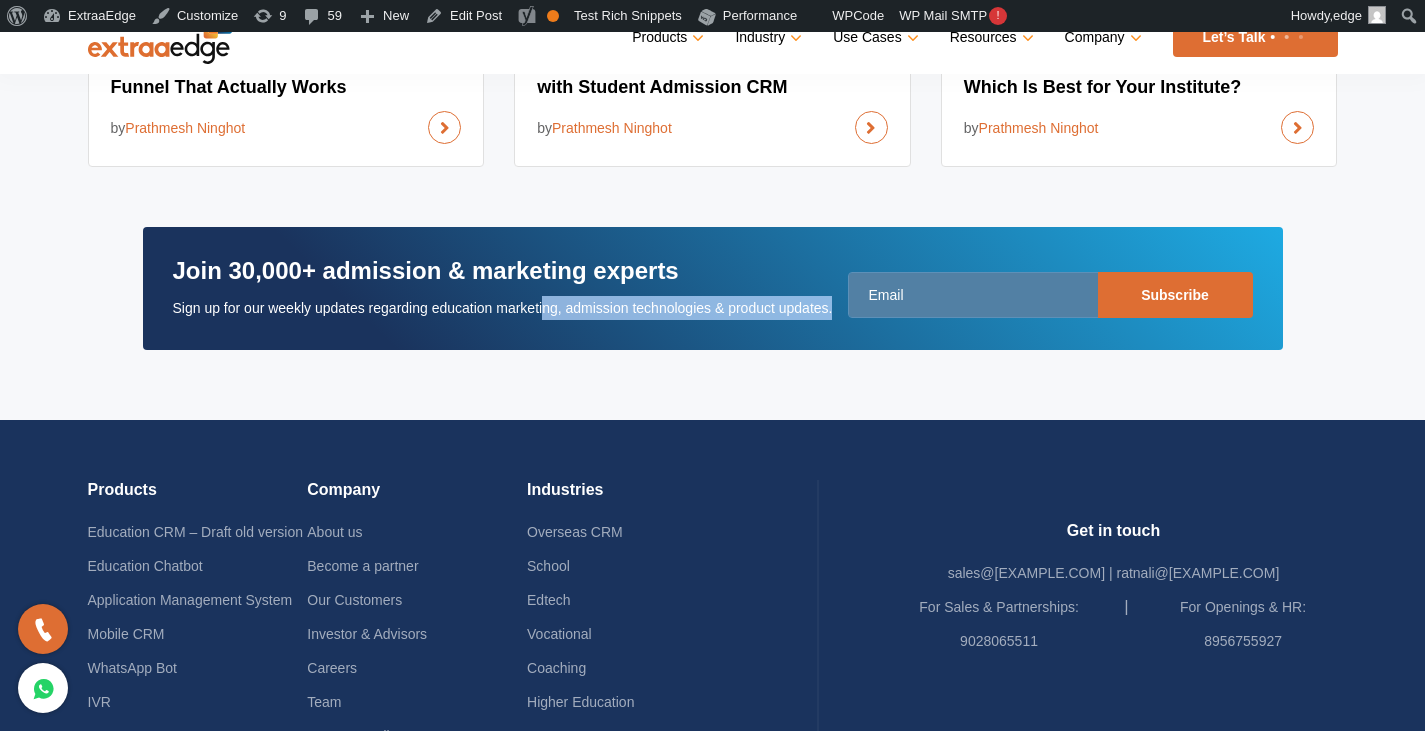 drag, startPoint x: 576, startPoint y: 412, endPoint x: 942, endPoint y: 396, distance: 366.34955 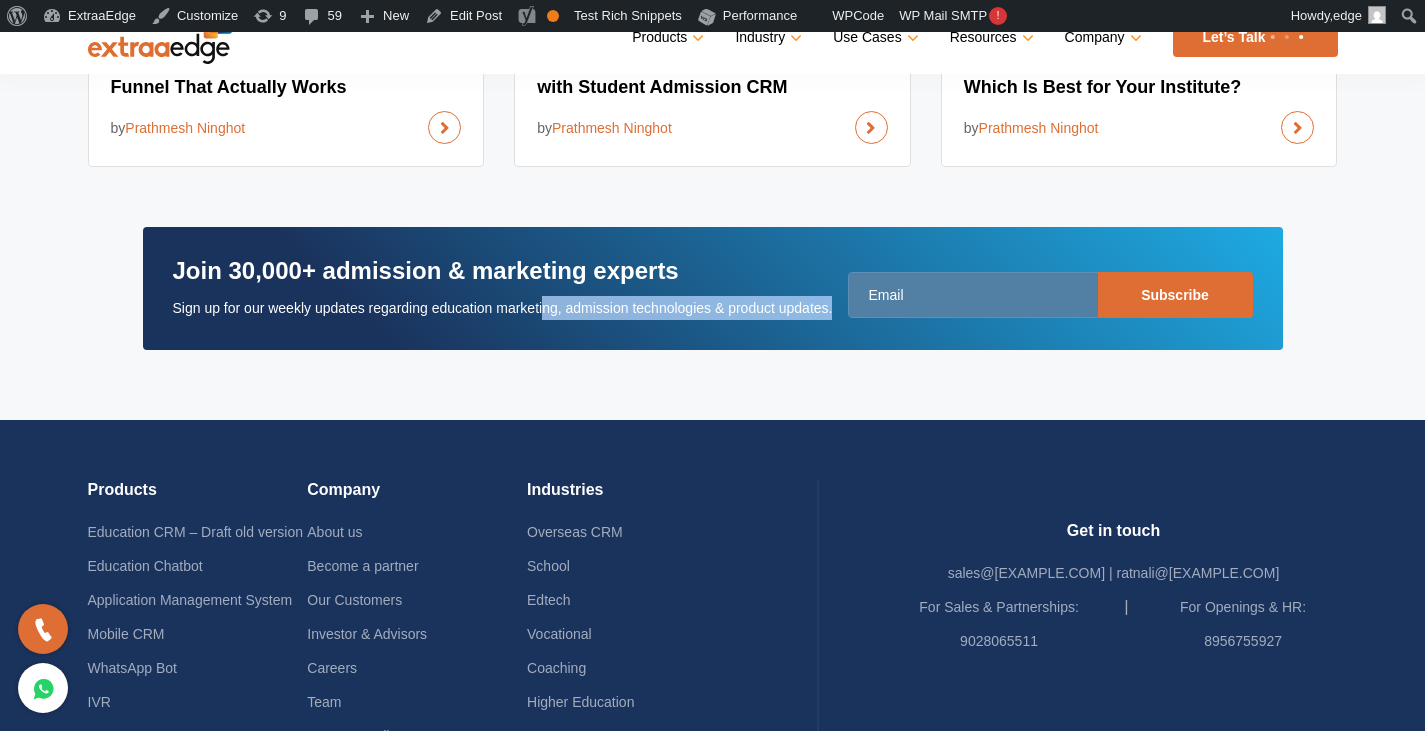 click on "Related Blog
How to Build a Data-Driven Admissions Funnel That Actually Works
by  [LAST]
8 Tips: How to Get More Enrollments with Student Admission CRM
by  [LAST]
Admission CRM vs Generic CRM : Which Is Best for Your Institute?
by  [LAST]
Join 30,000+ admission & marketing experts
Sign up for our weekly updates regarding education marketing, admission technologies & product updates." at bounding box center [712, 3] 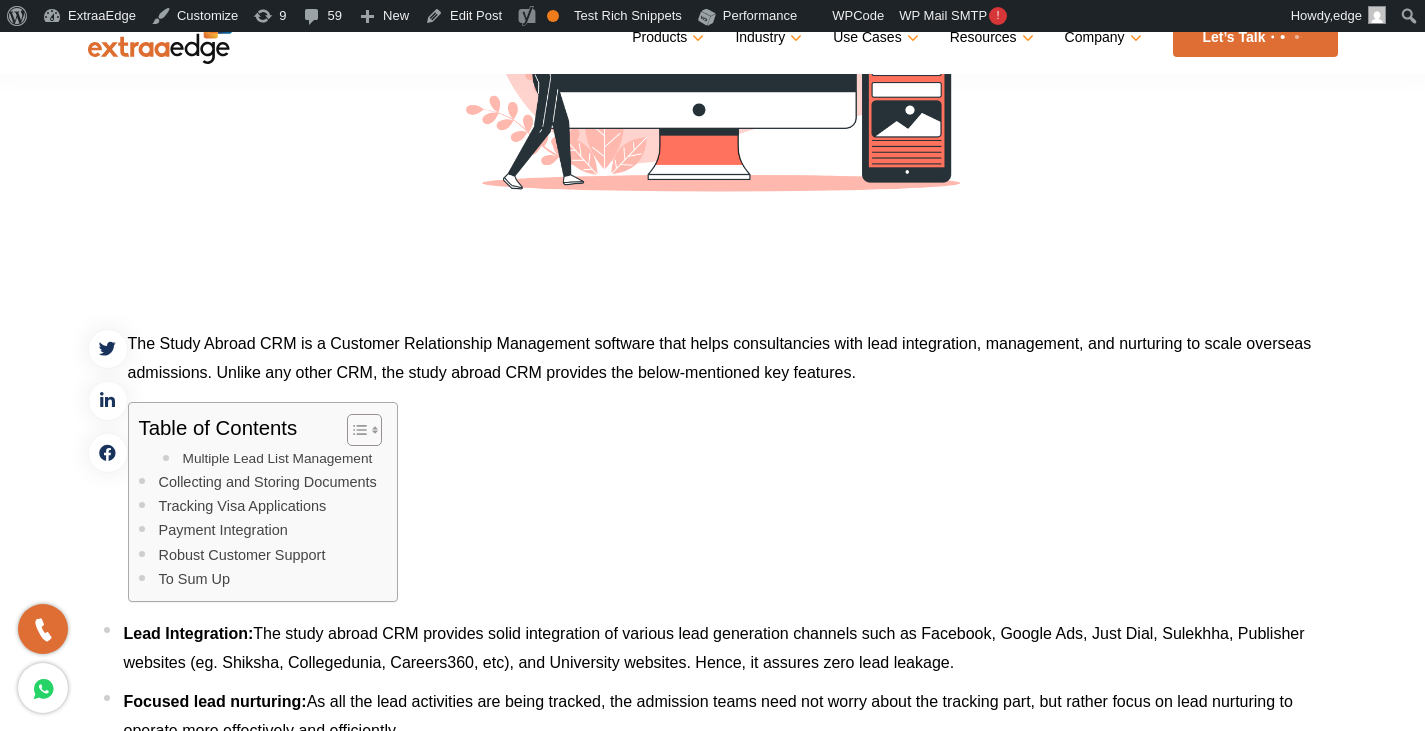 scroll, scrollTop: 0, scrollLeft: 0, axis: both 